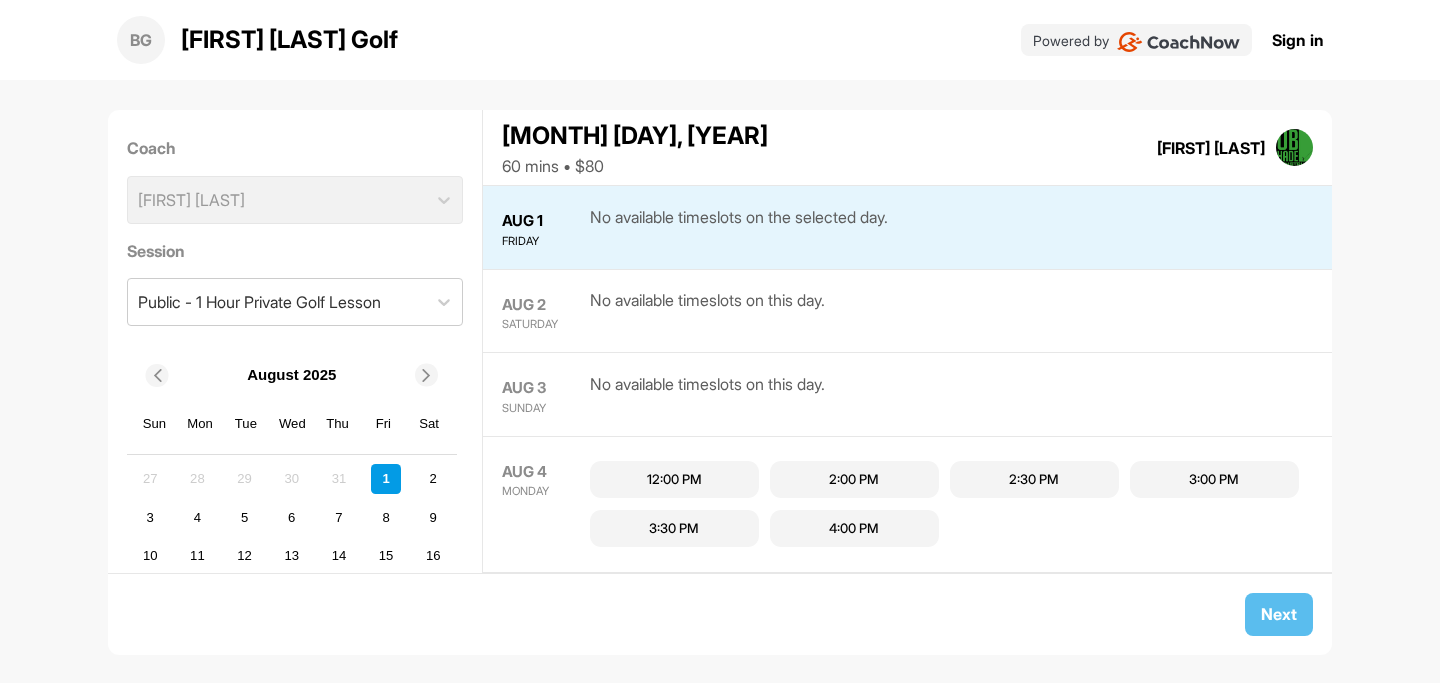scroll, scrollTop: 0, scrollLeft: 0, axis: both 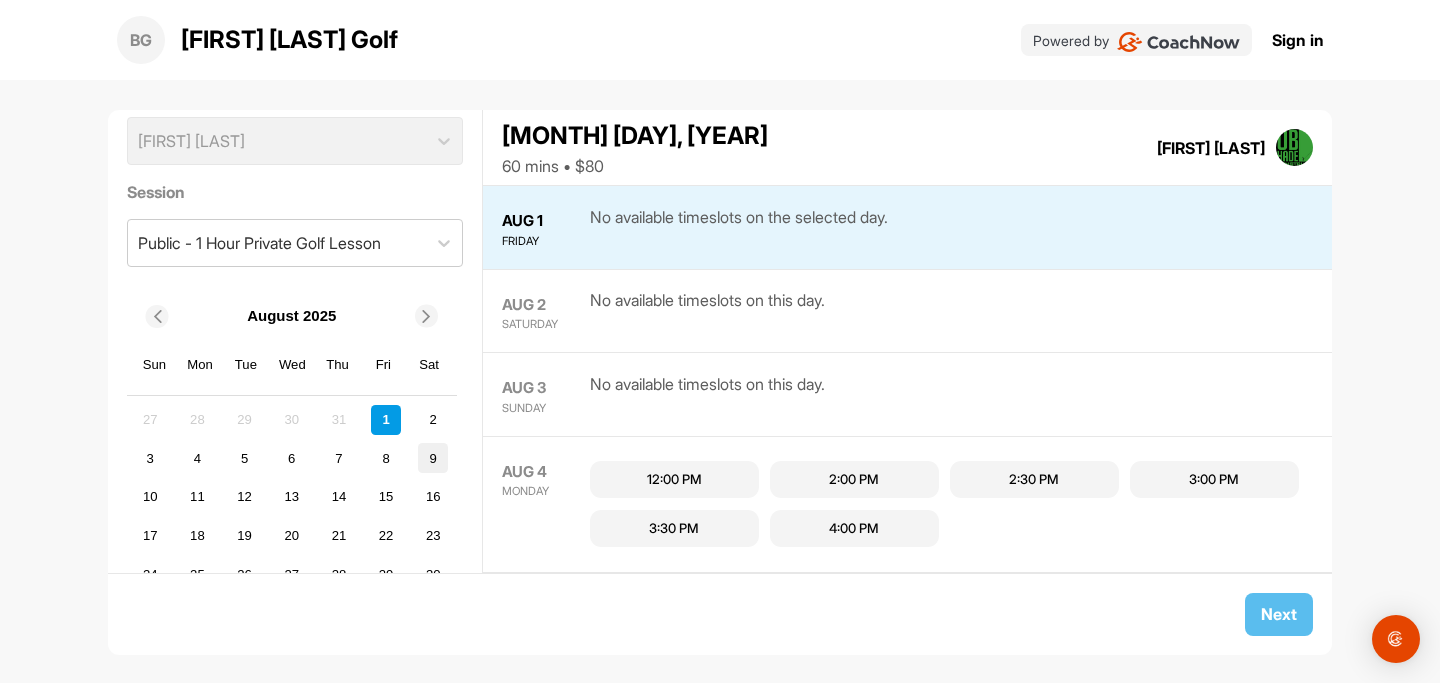 click on "9" at bounding box center (433, 458) 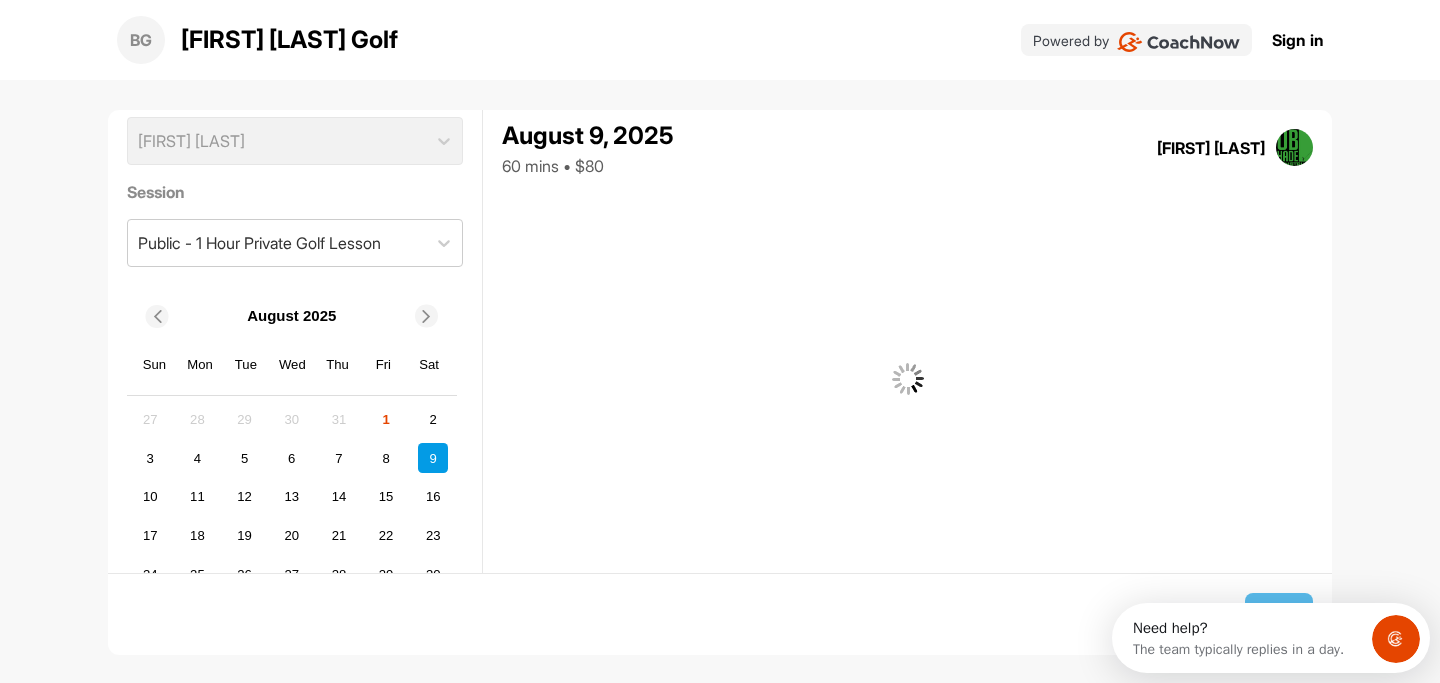 scroll, scrollTop: 0, scrollLeft: 0, axis: both 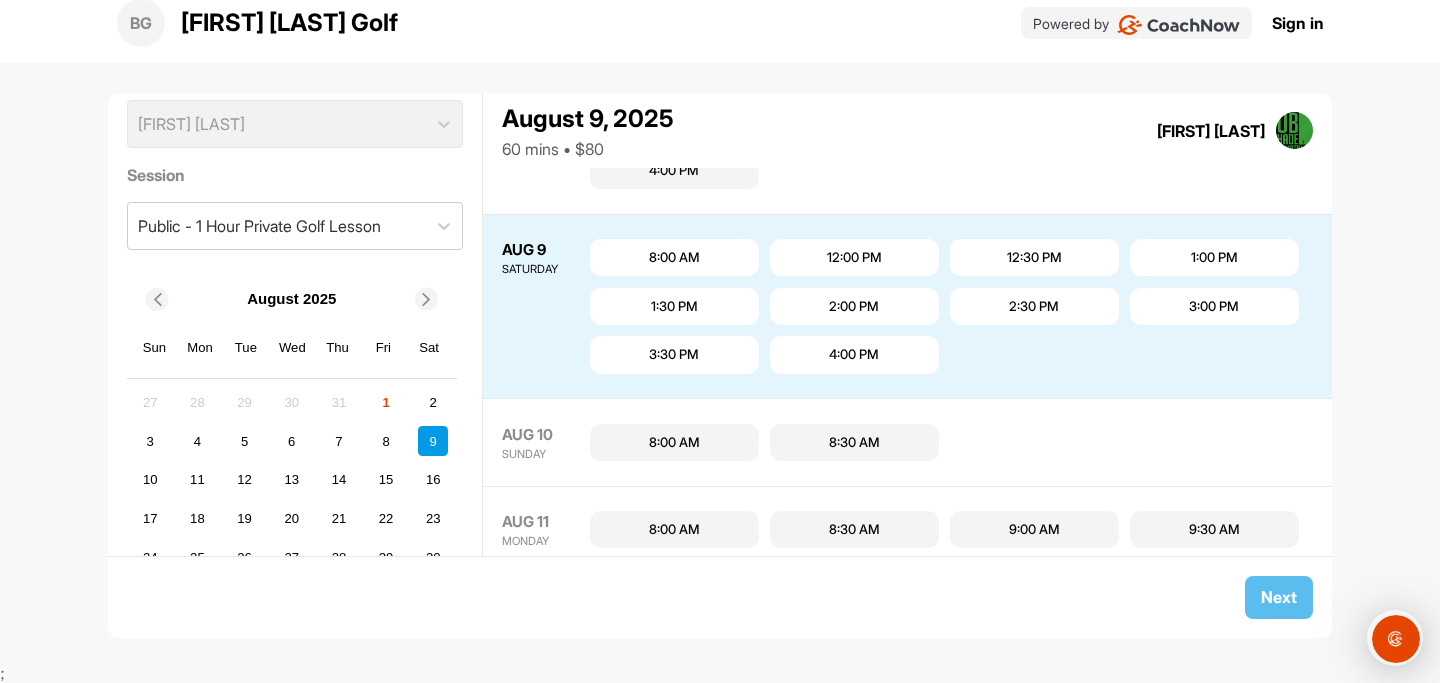 click on "8:00 AM" at bounding box center (674, 258) 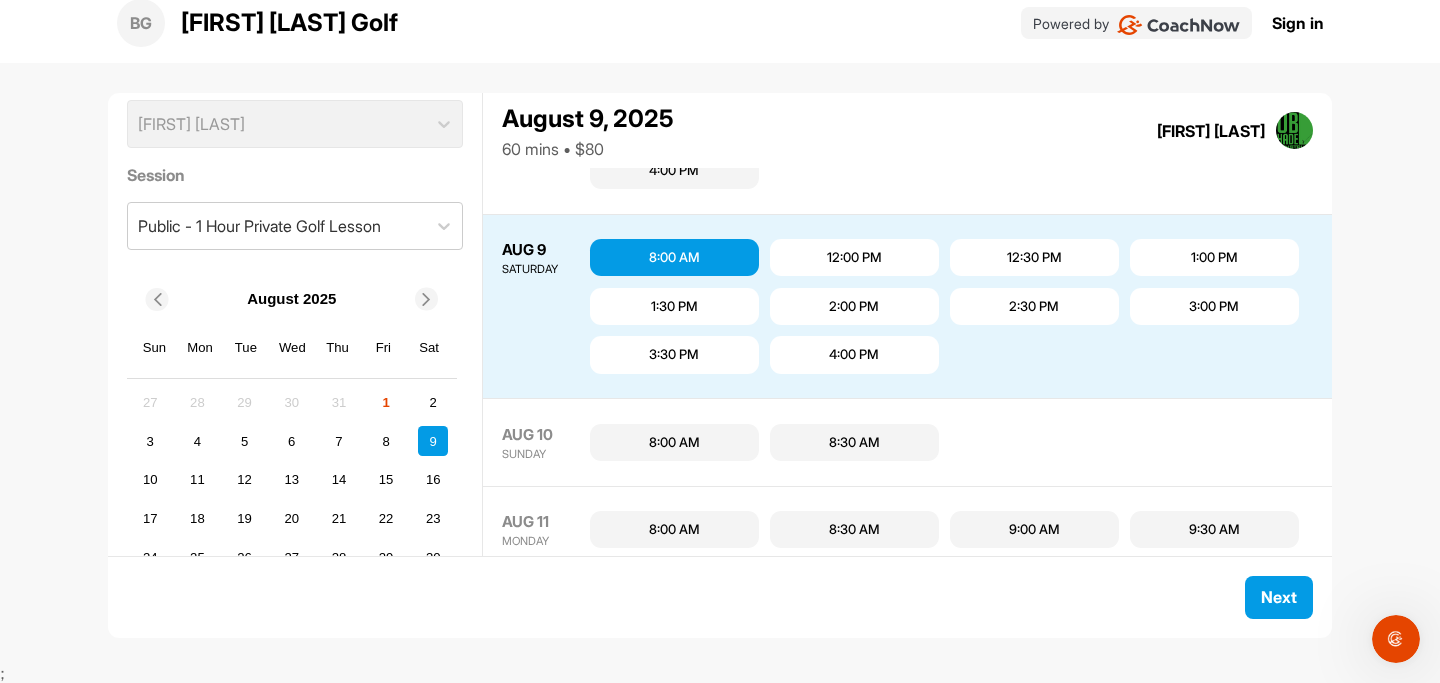 scroll, scrollTop: 0, scrollLeft: 0, axis: both 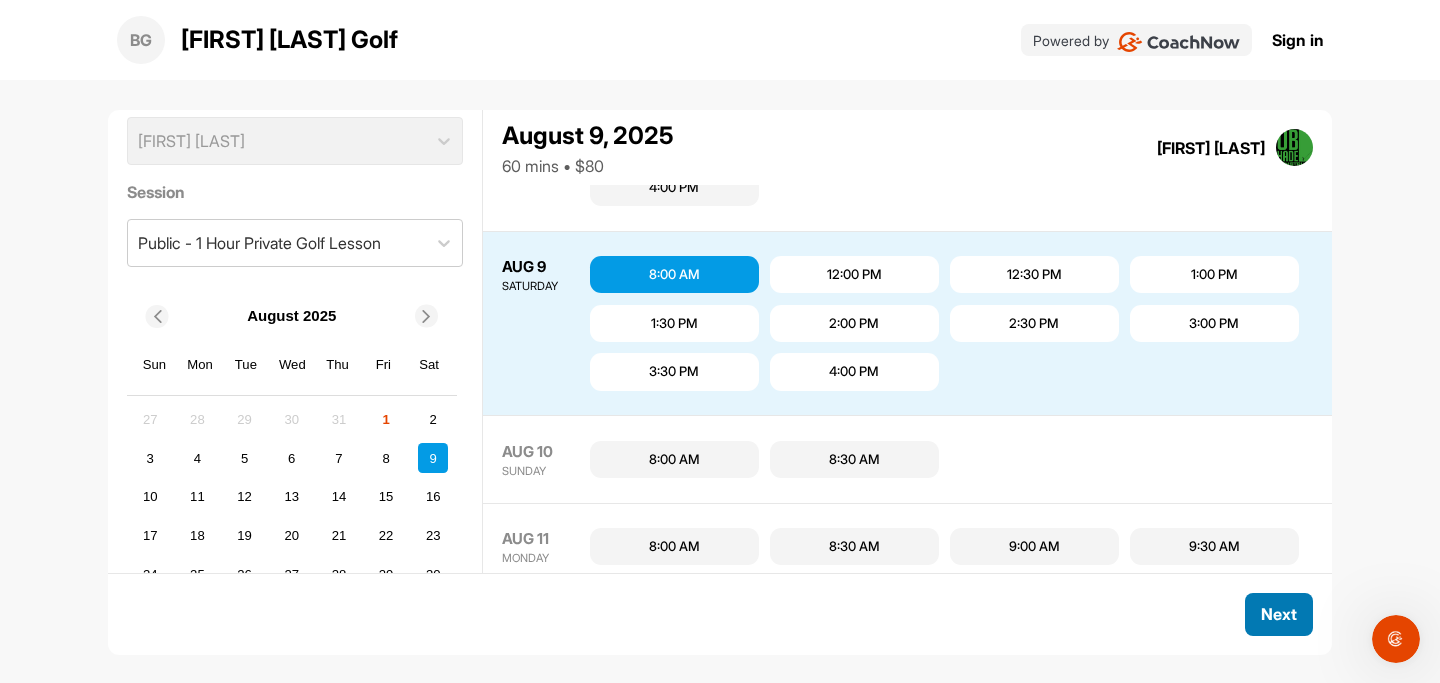 click on "Next" at bounding box center (1279, 614) 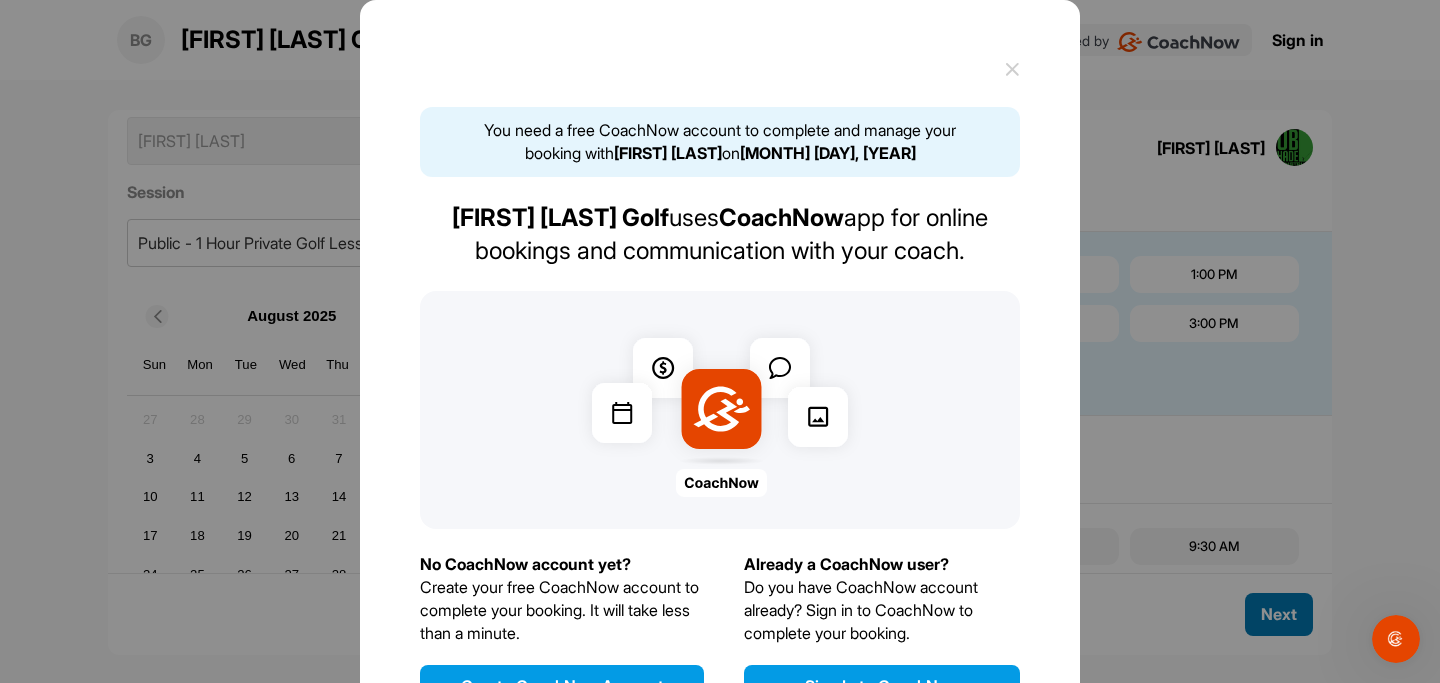 scroll, scrollTop: 83, scrollLeft: 0, axis: vertical 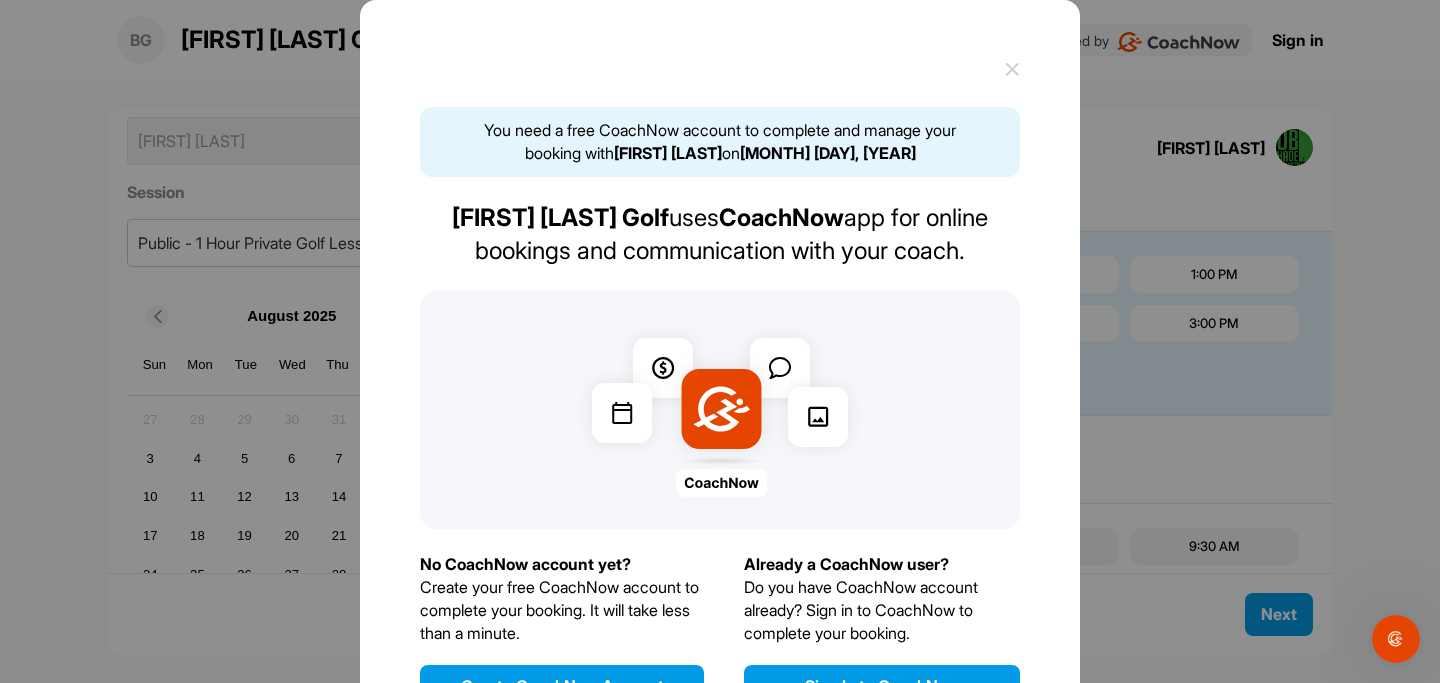 click at bounding box center (1012, 71) 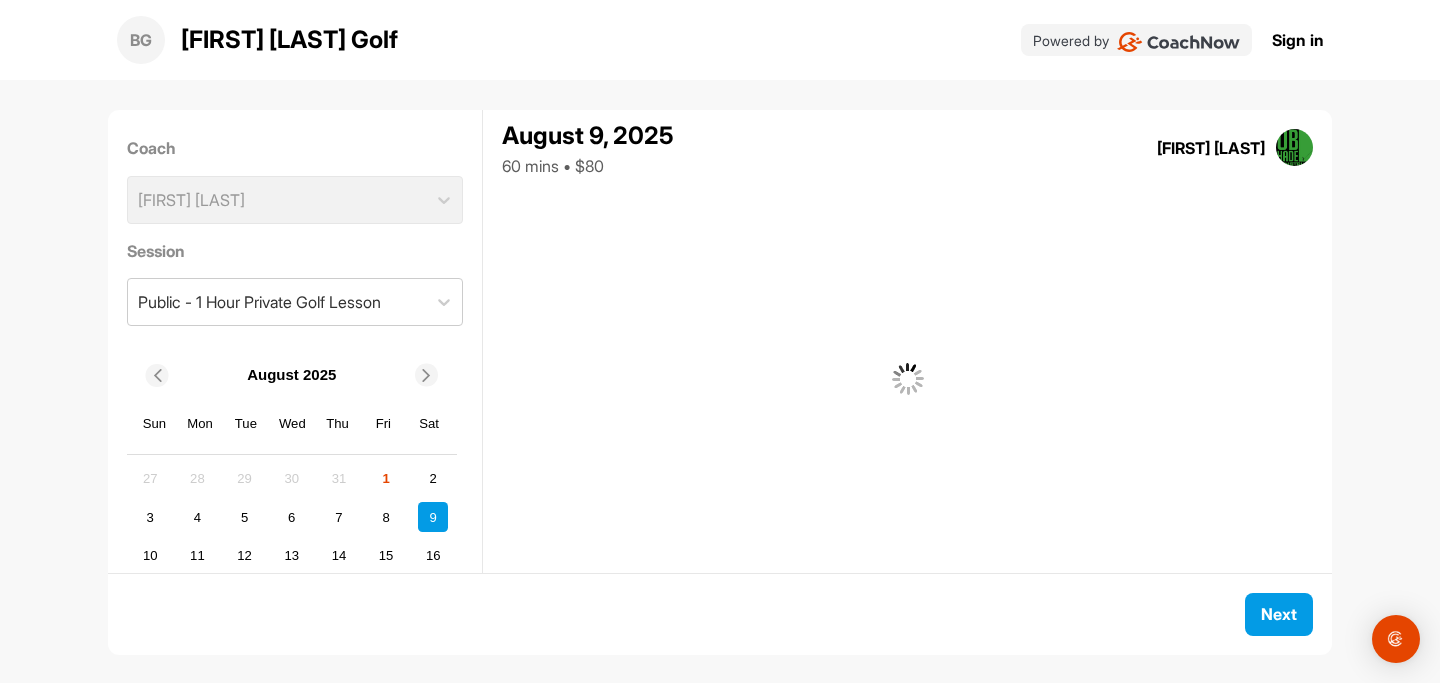 scroll, scrollTop: 0, scrollLeft: 0, axis: both 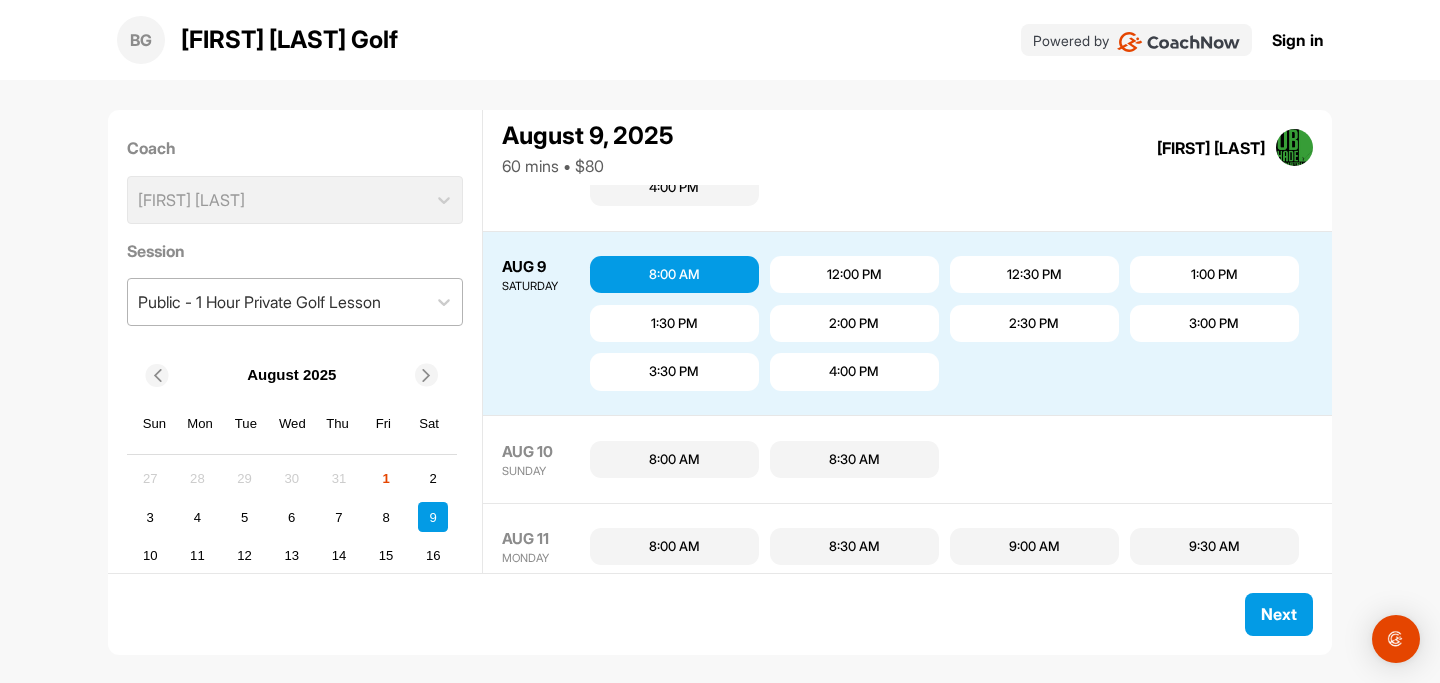click on "Public - 1 Hour Private Golf Lesson" at bounding box center [259, 302] 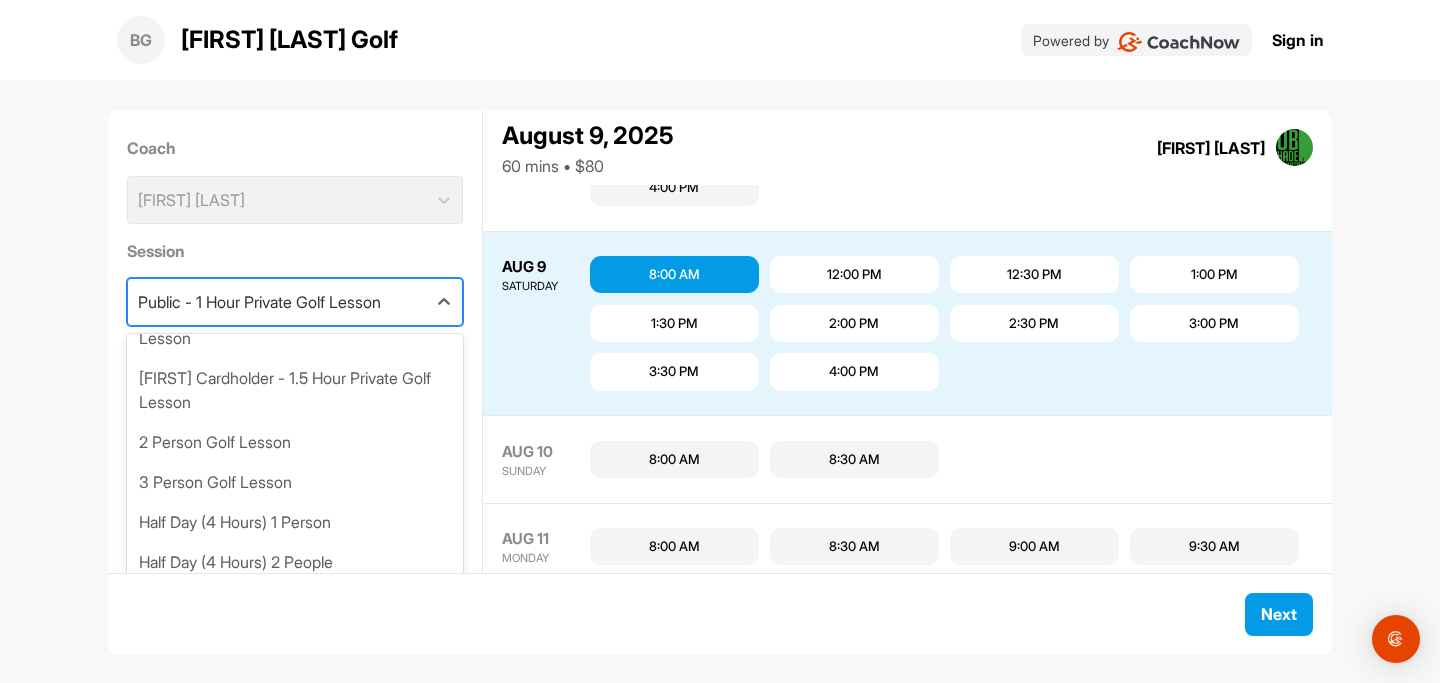 scroll, scrollTop: 196, scrollLeft: 0, axis: vertical 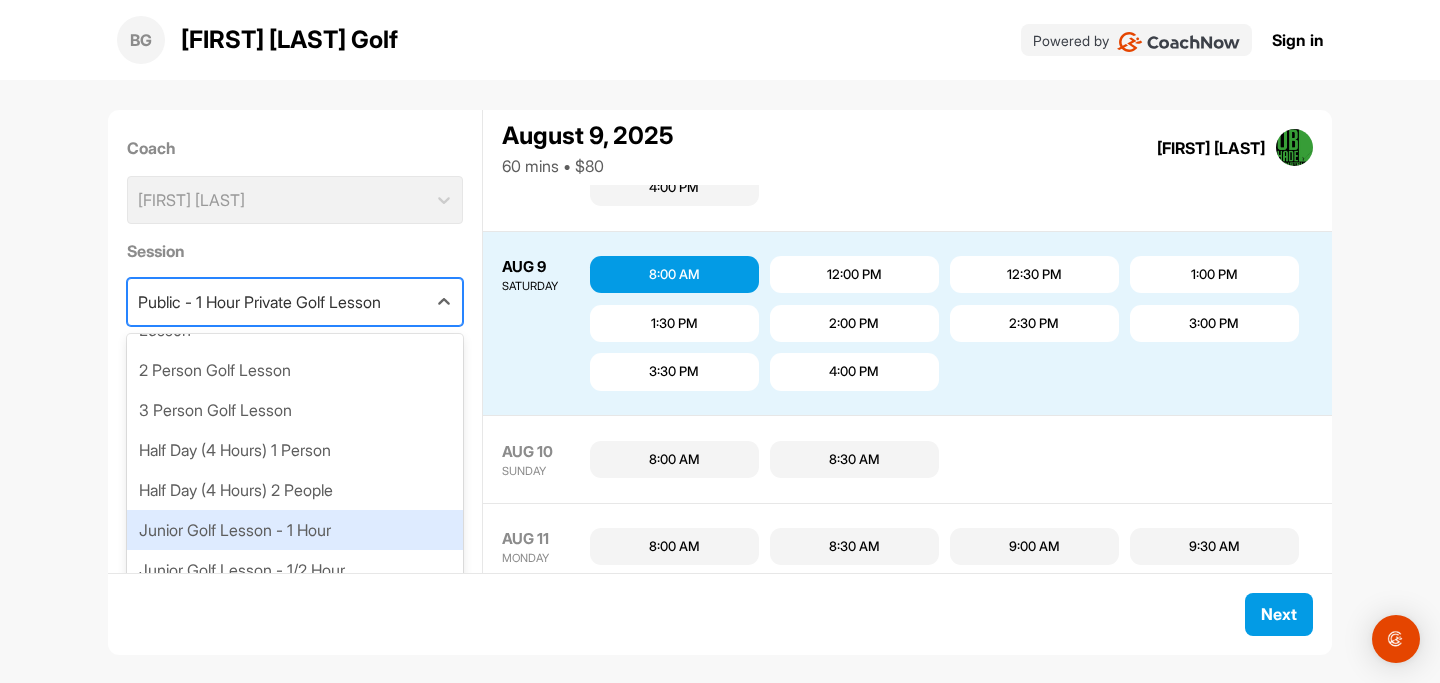 click on "Junior Golf Lesson - 1 Hour" at bounding box center [295, 530] 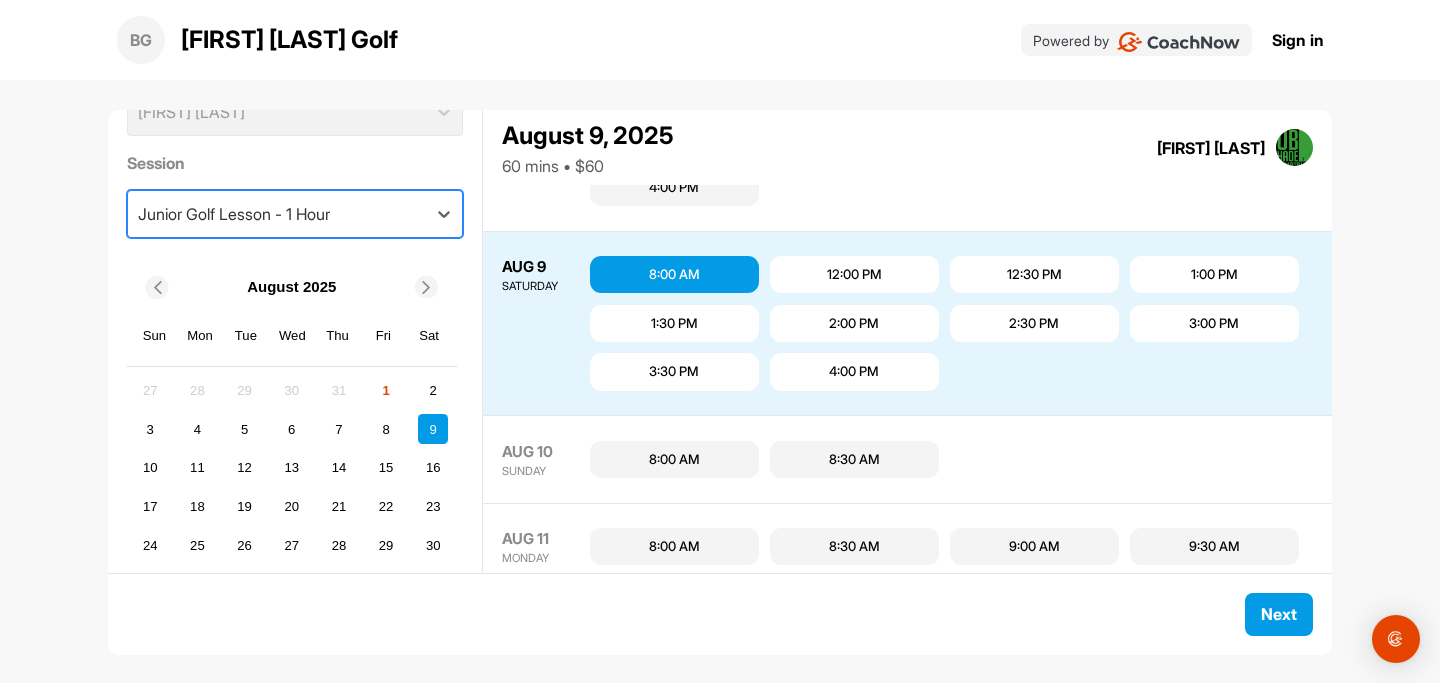 scroll, scrollTop: 89, scrollLeft: 0, axis: vertical 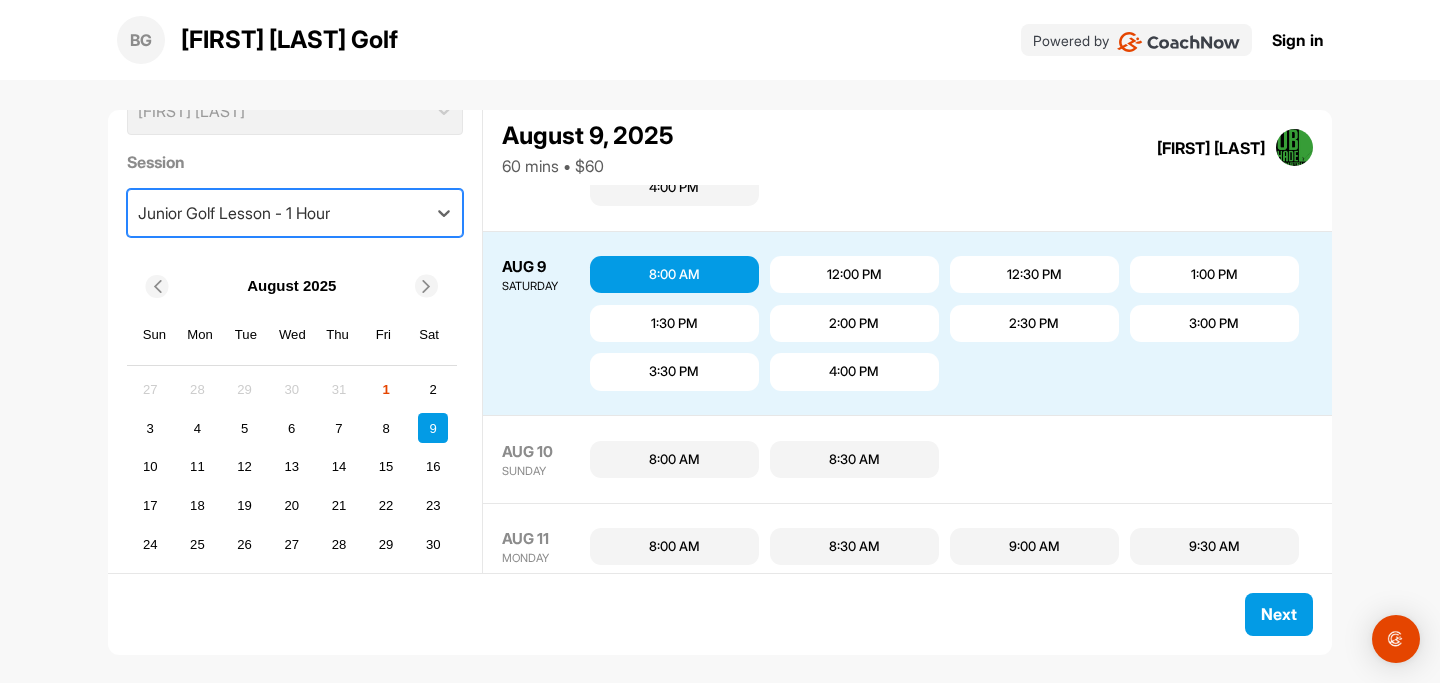 click on "9" at bounding box center [433, 428] 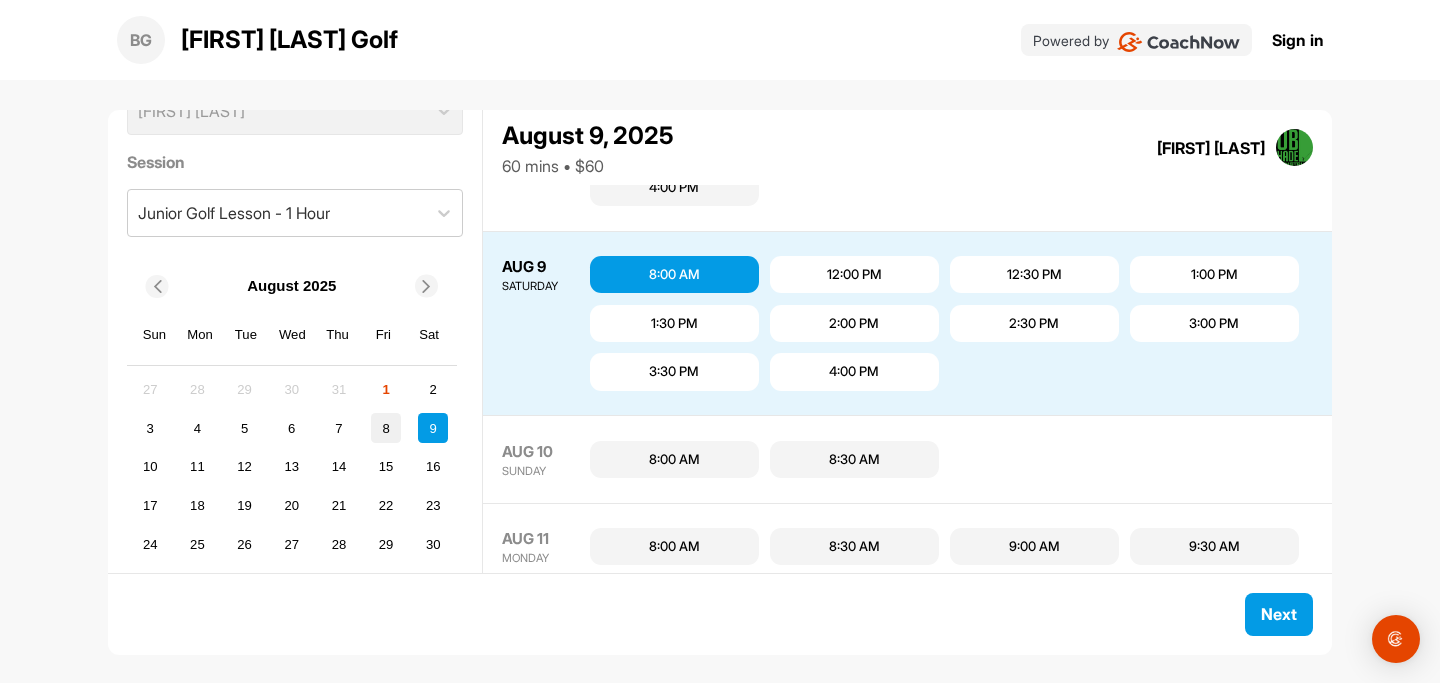 click on "8" at bounding box center (386, 428) 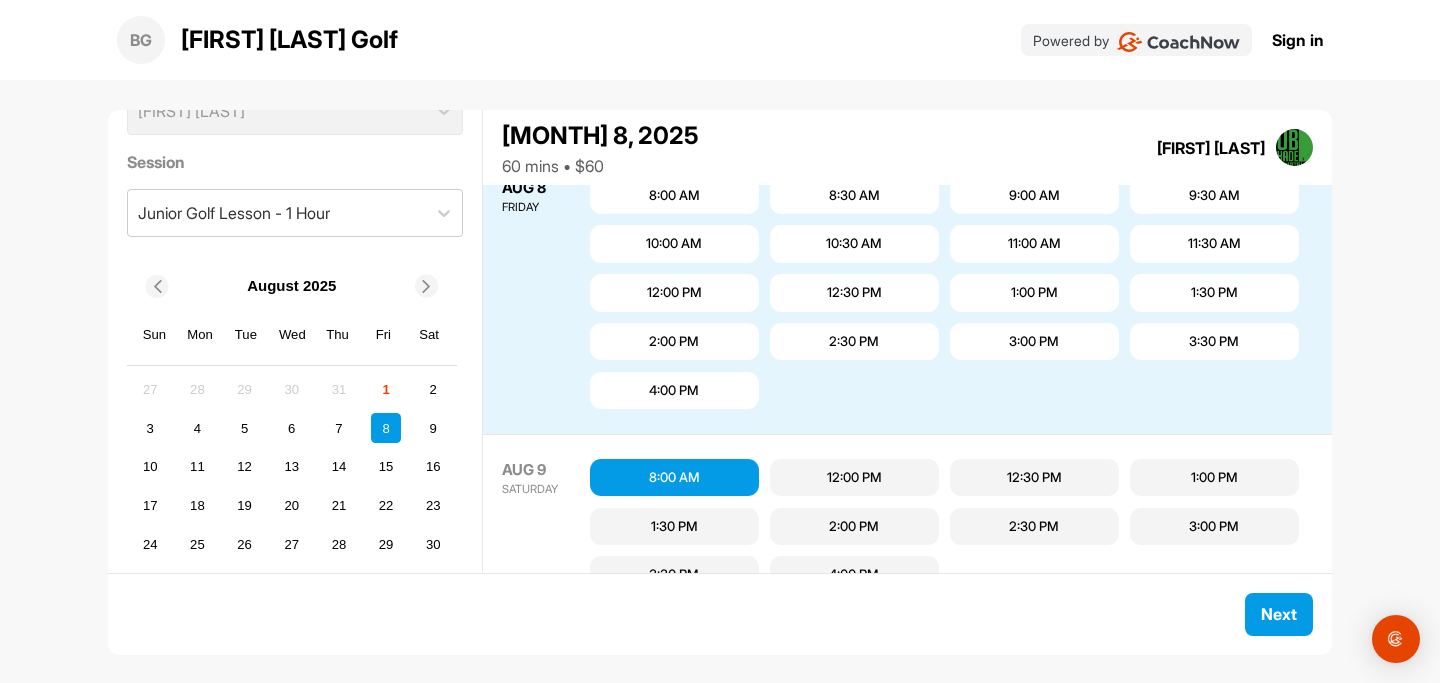 scroll, scrollTop: 1233, scrollLeft: 0, axis: vertical 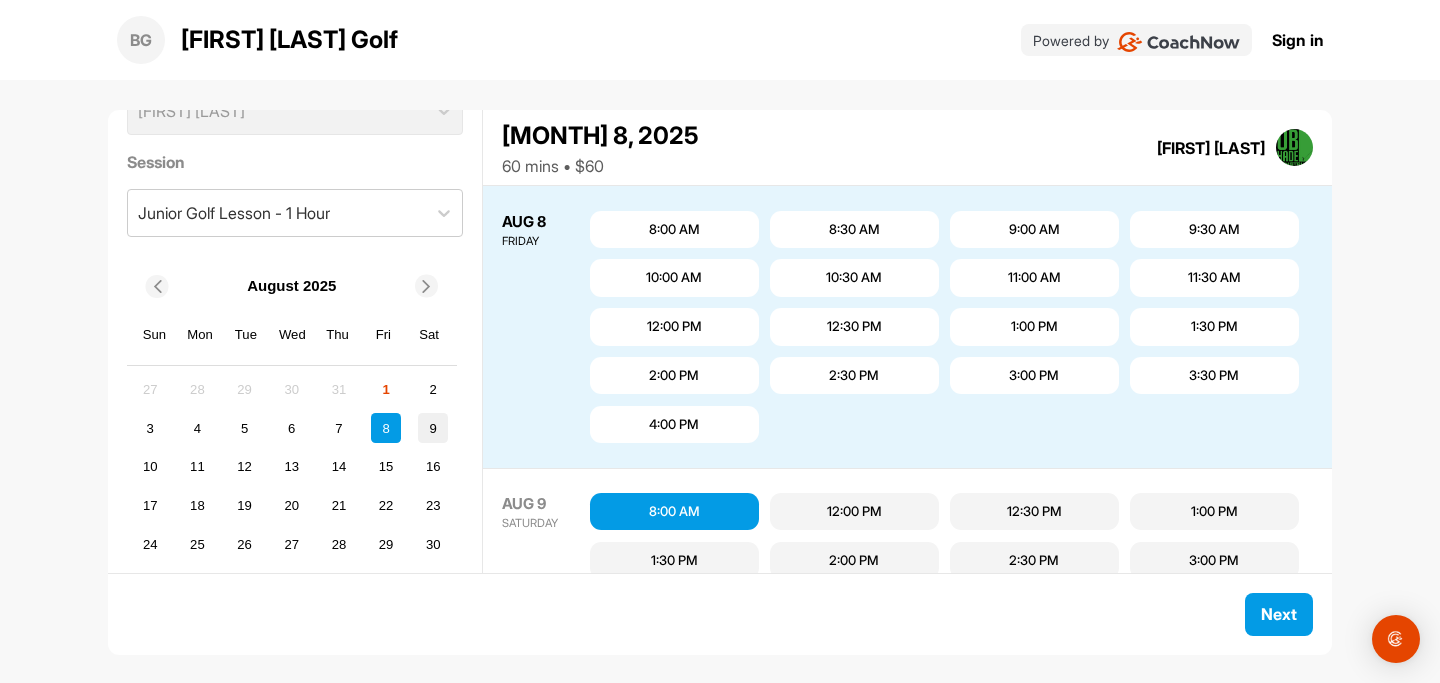 click on "9" at bounding box center [433, 428] 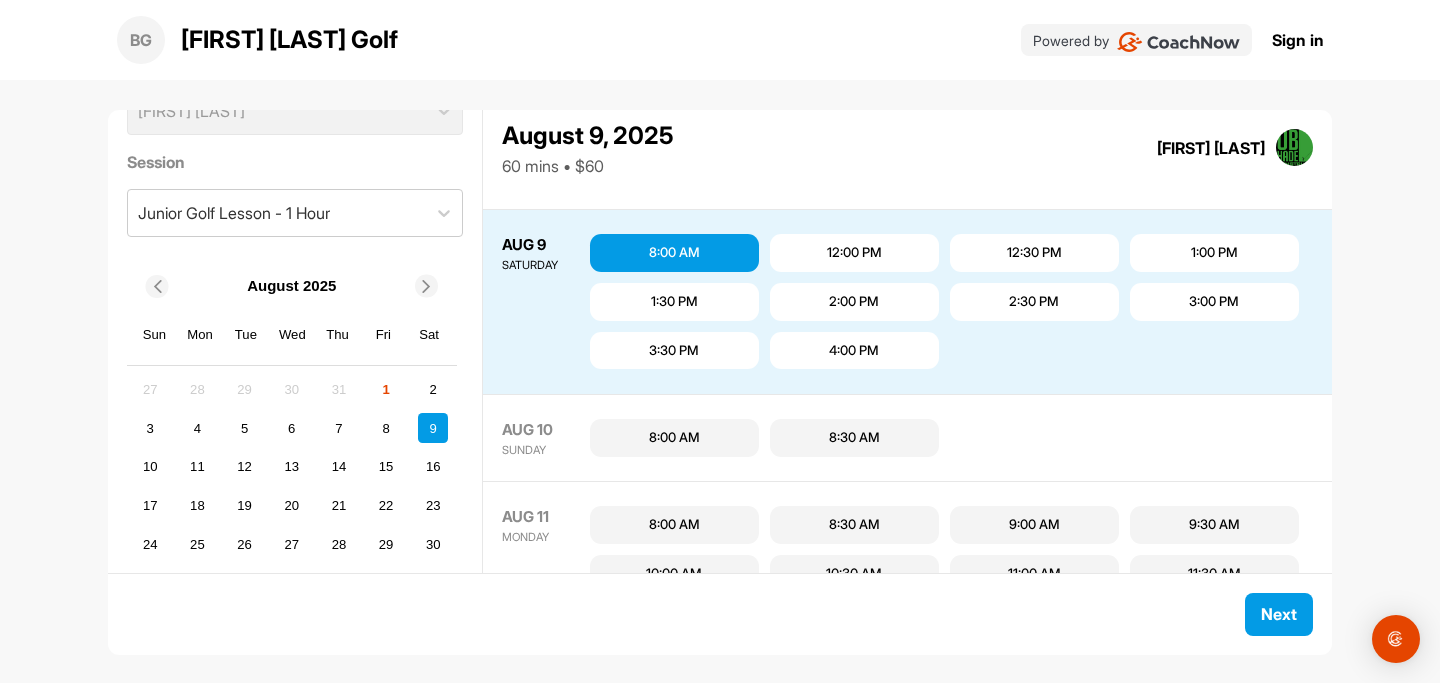 scroll, scrollTop: 1432, scrollLeft: 0, axis: vertical 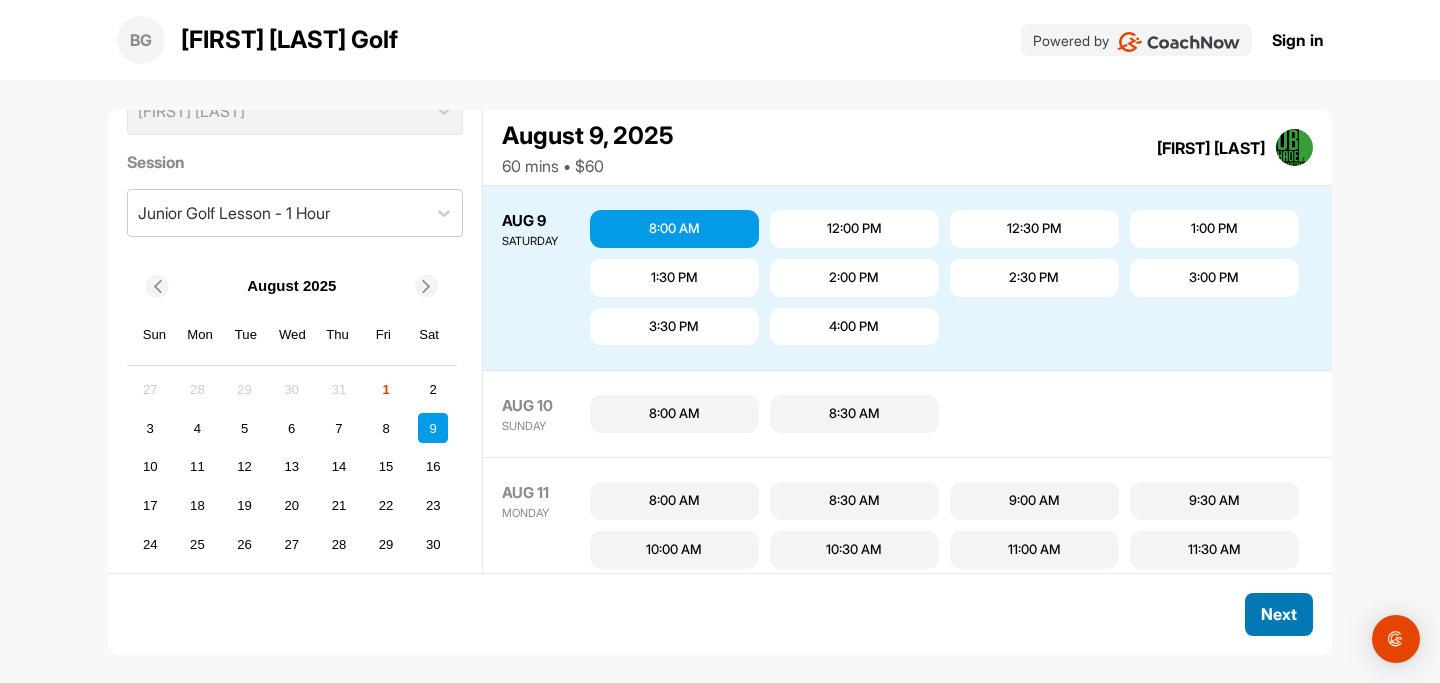 click on "Next" at bounding box center (1279, 614) 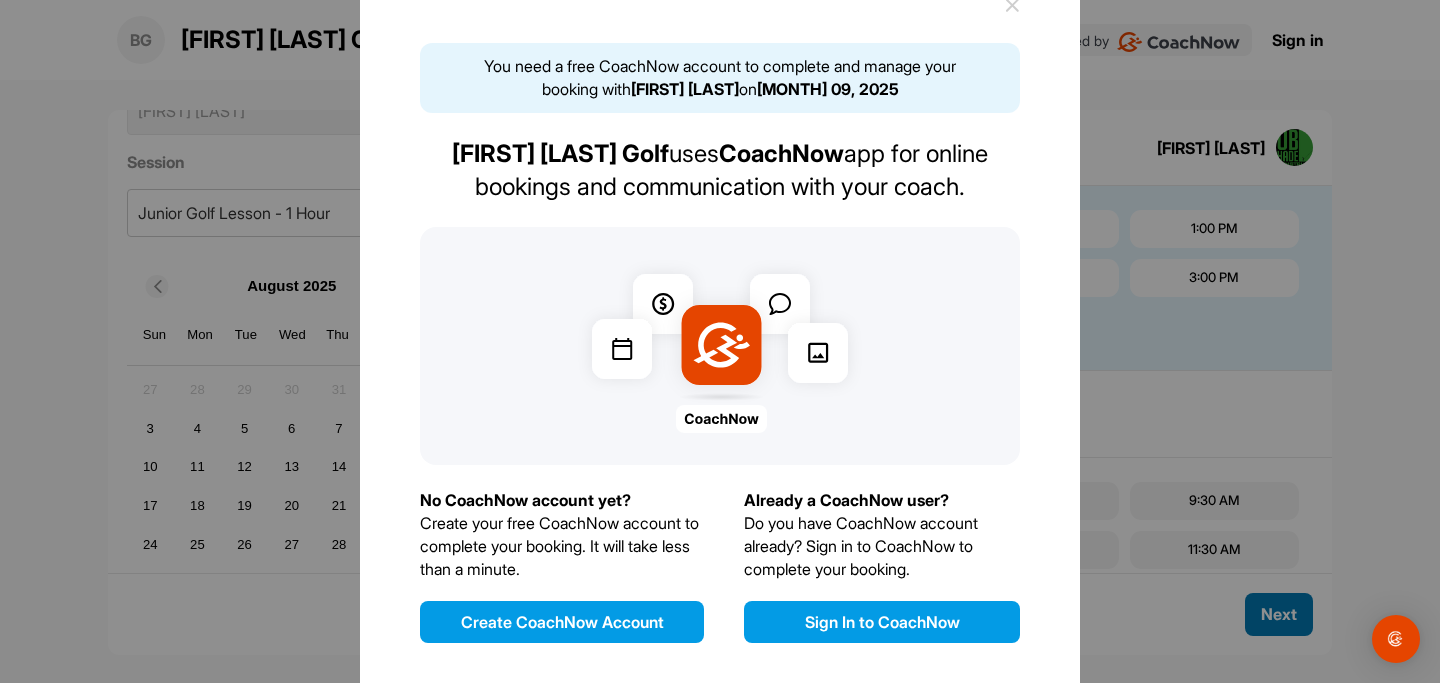 scroll, scrollTop: 83, scrollLeft: 0, axis: vertical 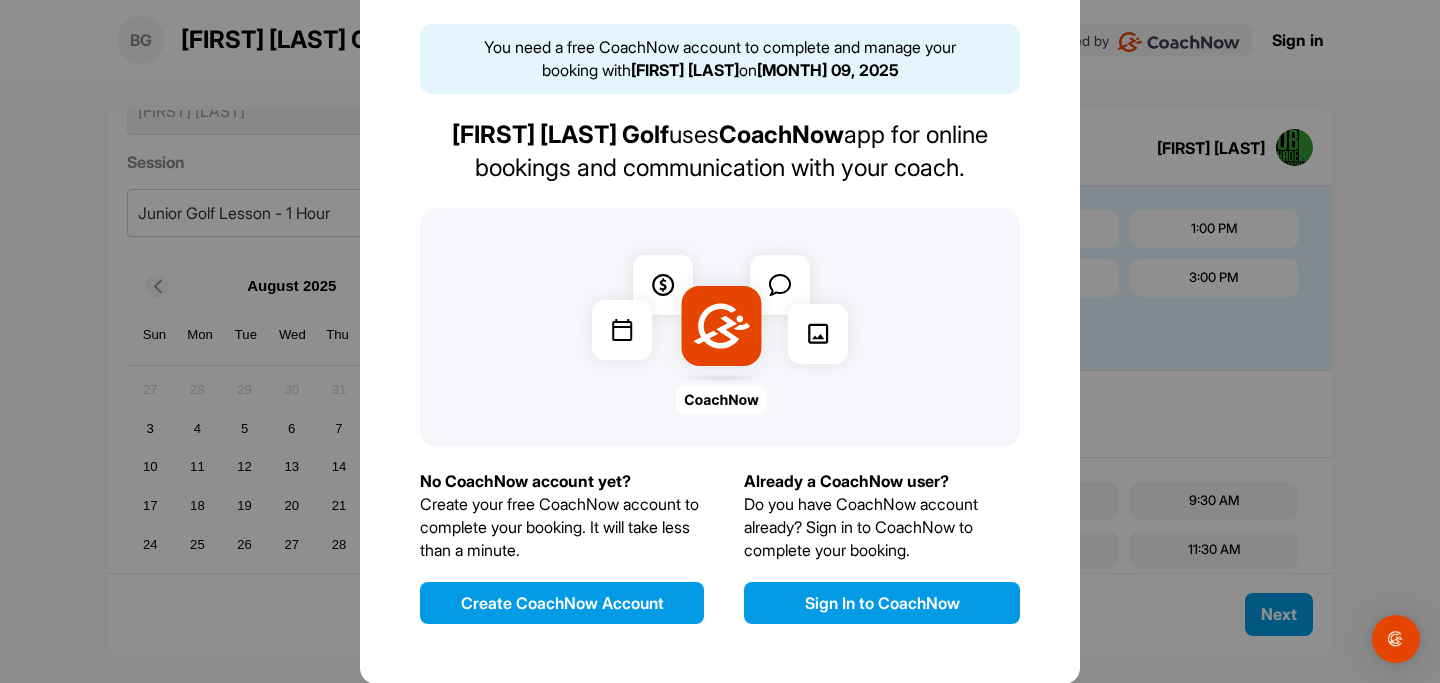 click on "Sign In to CoachNow" at bounding box center [882, 603] 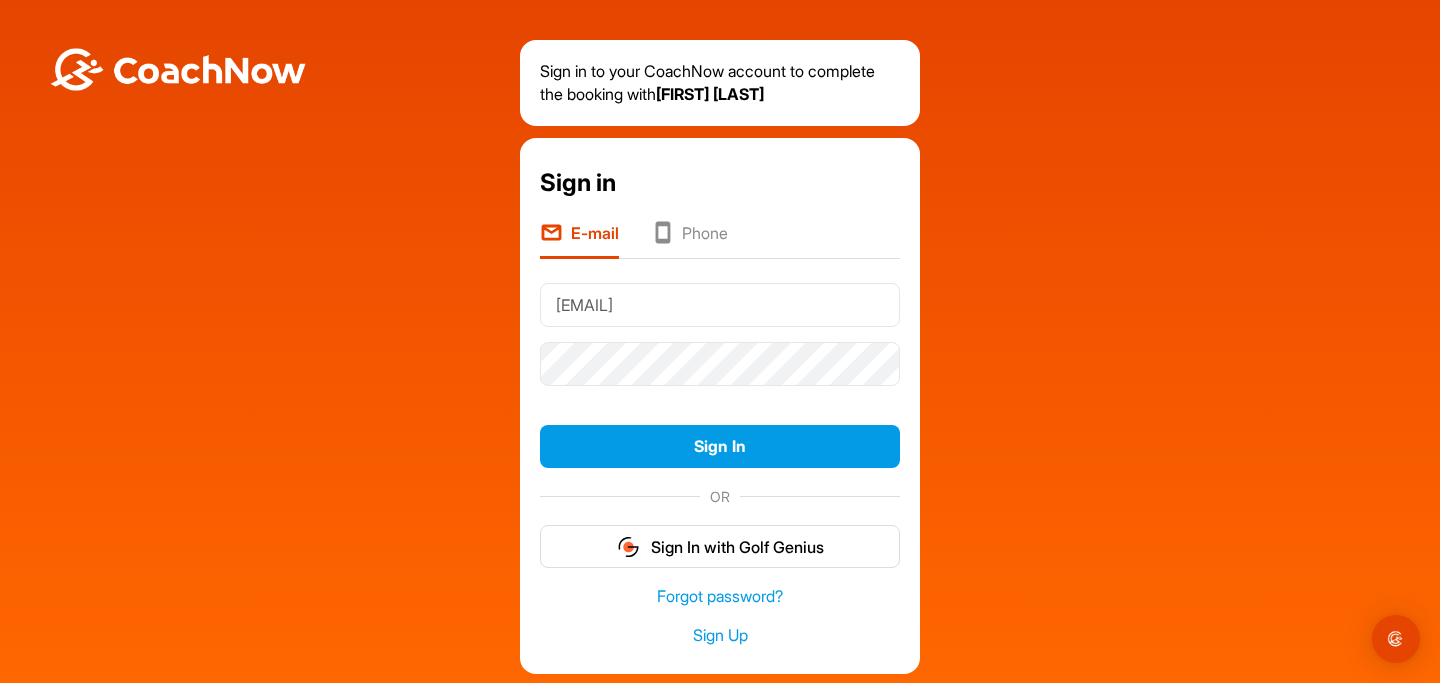 type on "early.patrick@yahoo.com" 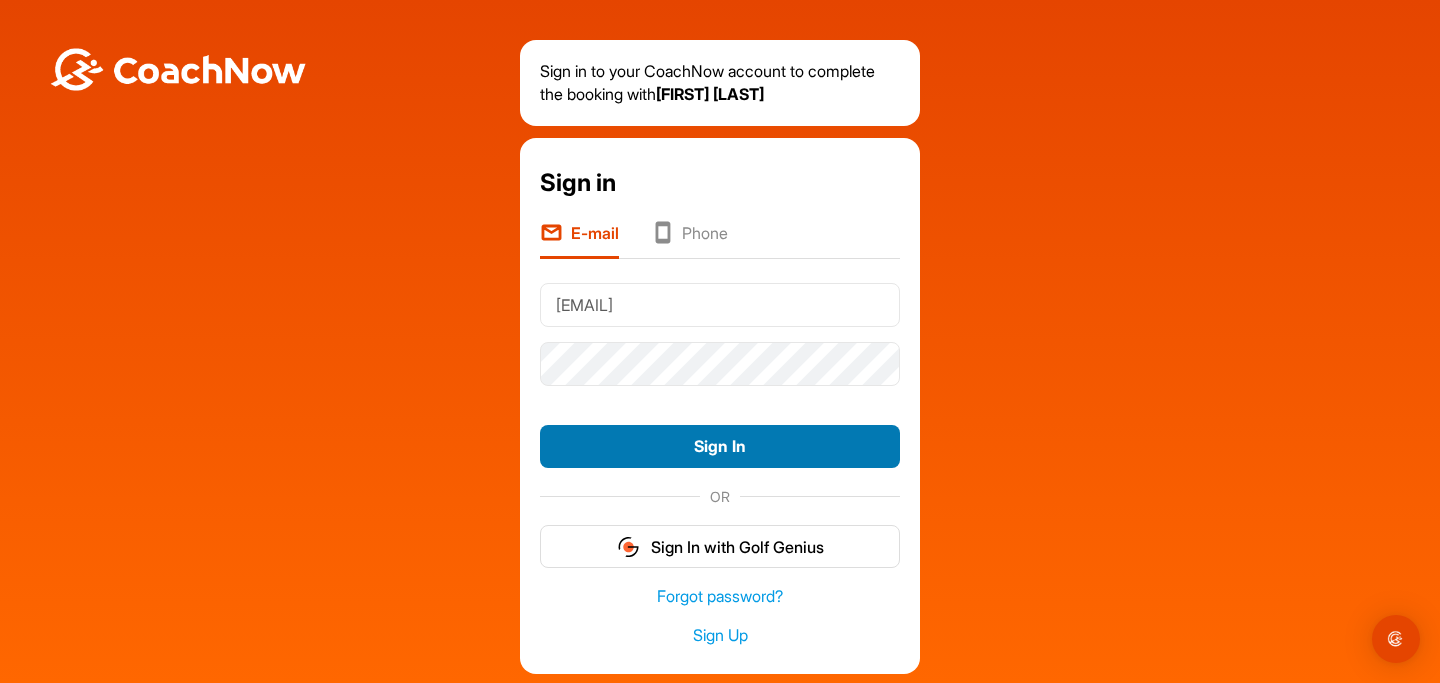 click on "Sign In" at bounding box center (720, 446) 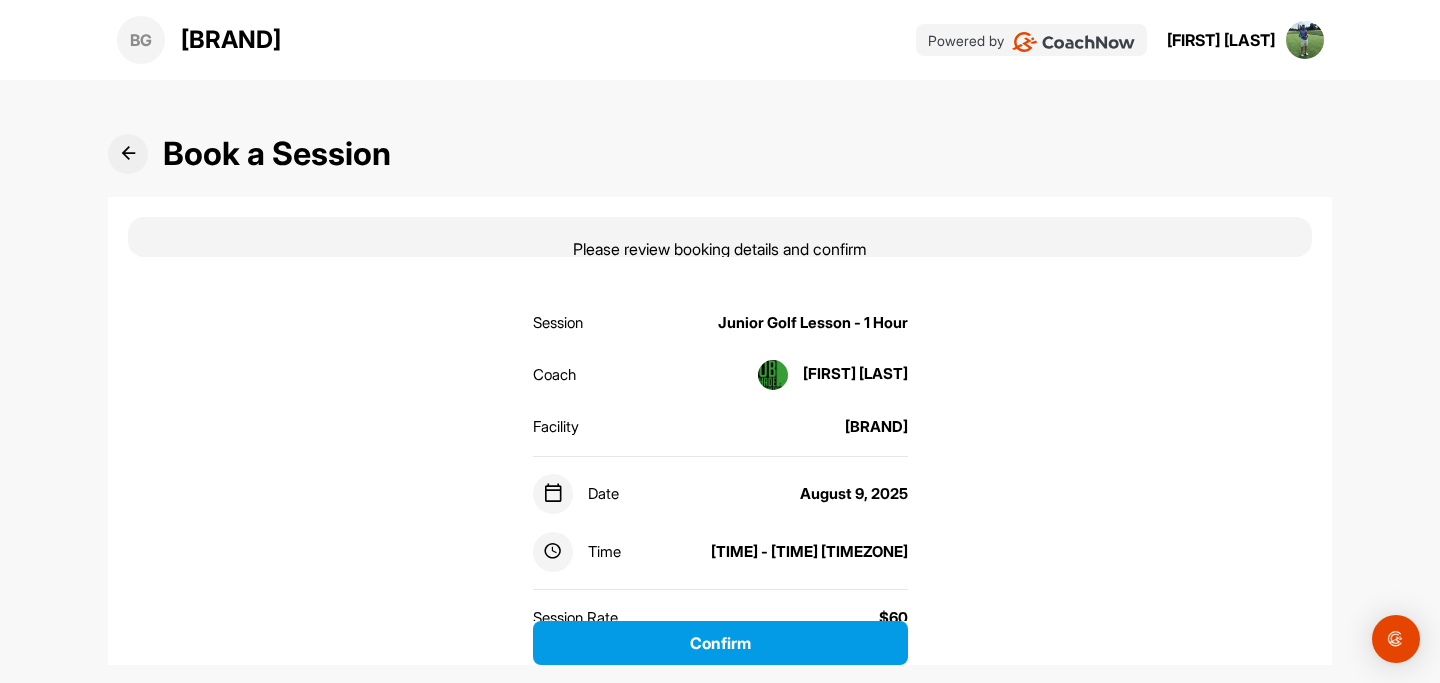 scroll, scrollTop: 0, scrollLeft: 0, axis: both 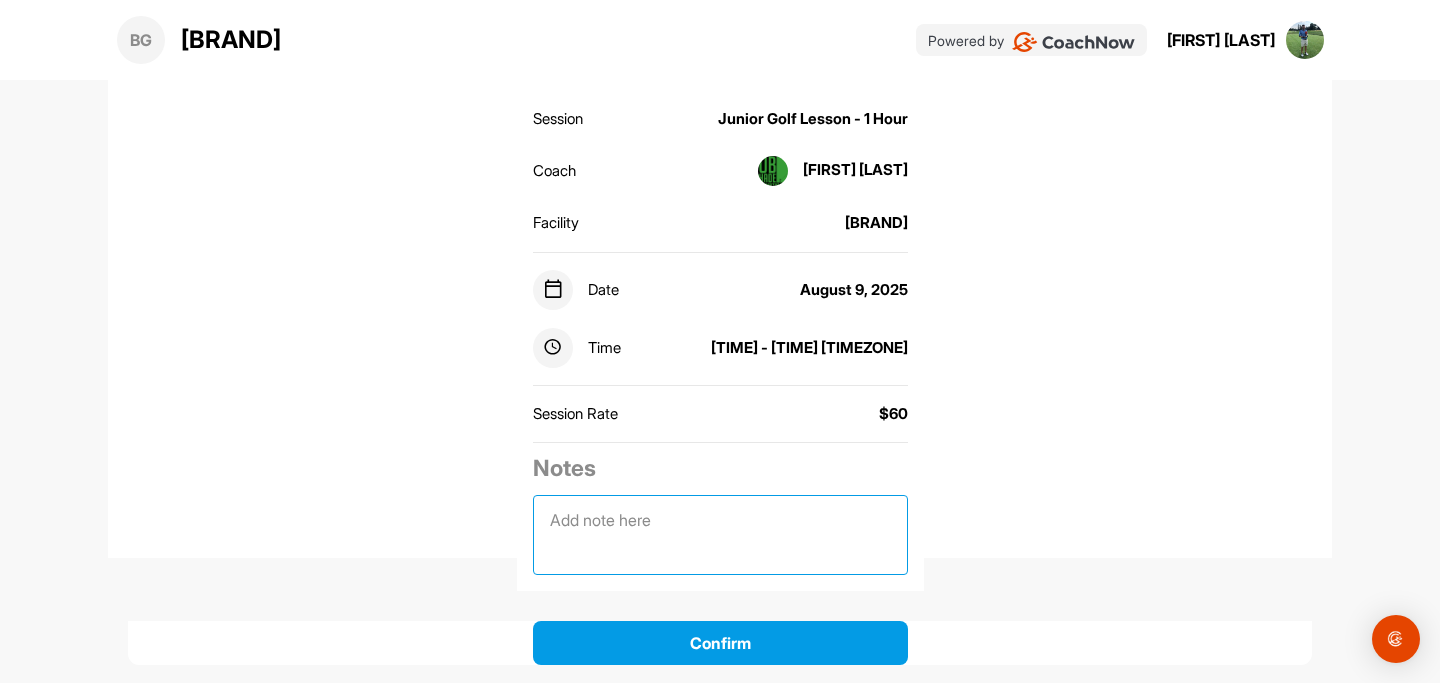 click at bounding box center (720, 535) 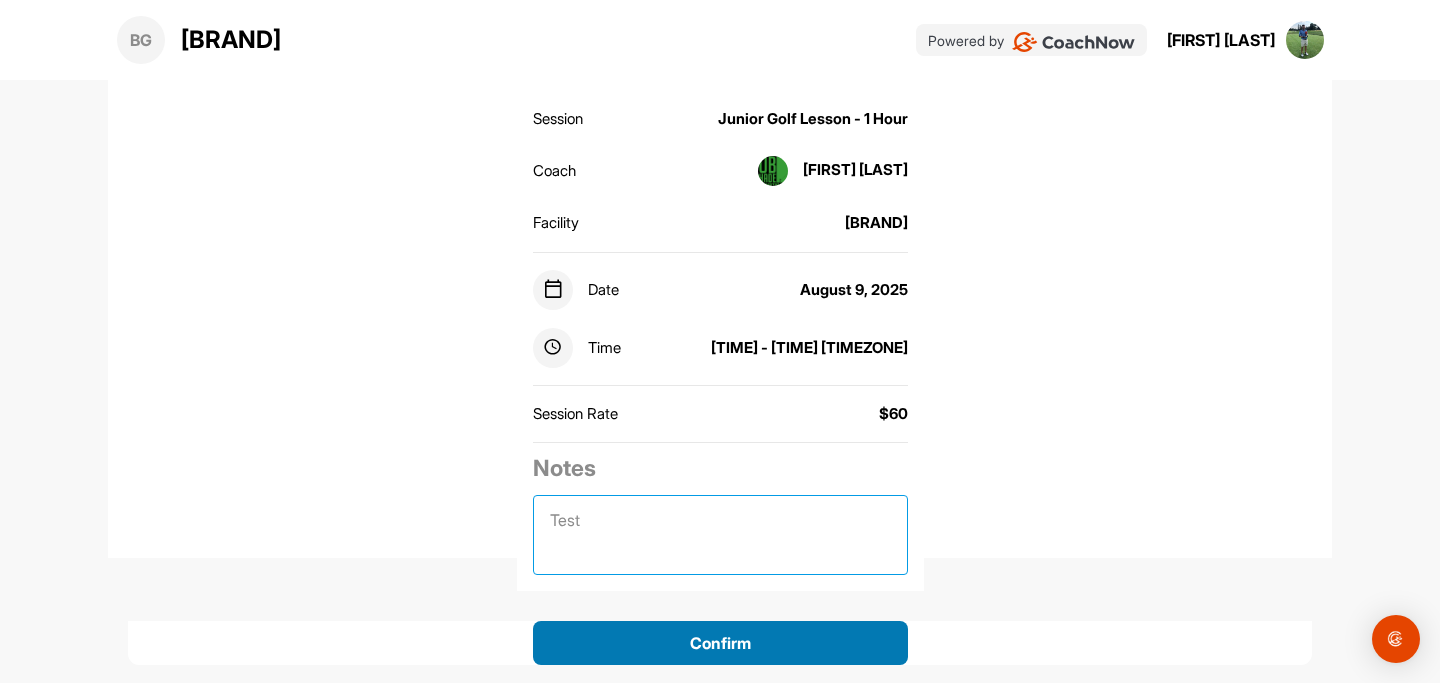 type on "Test" 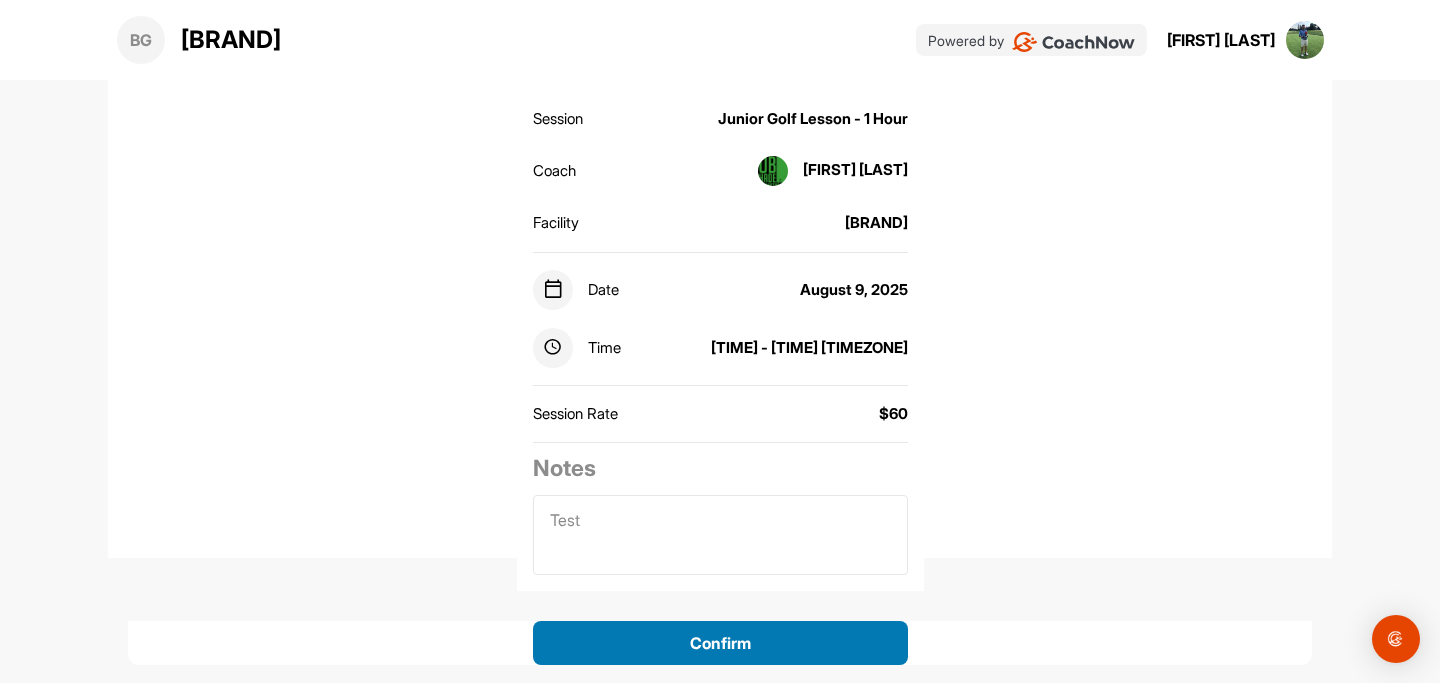 click on "Confirm" at bounding box center (720, 643) 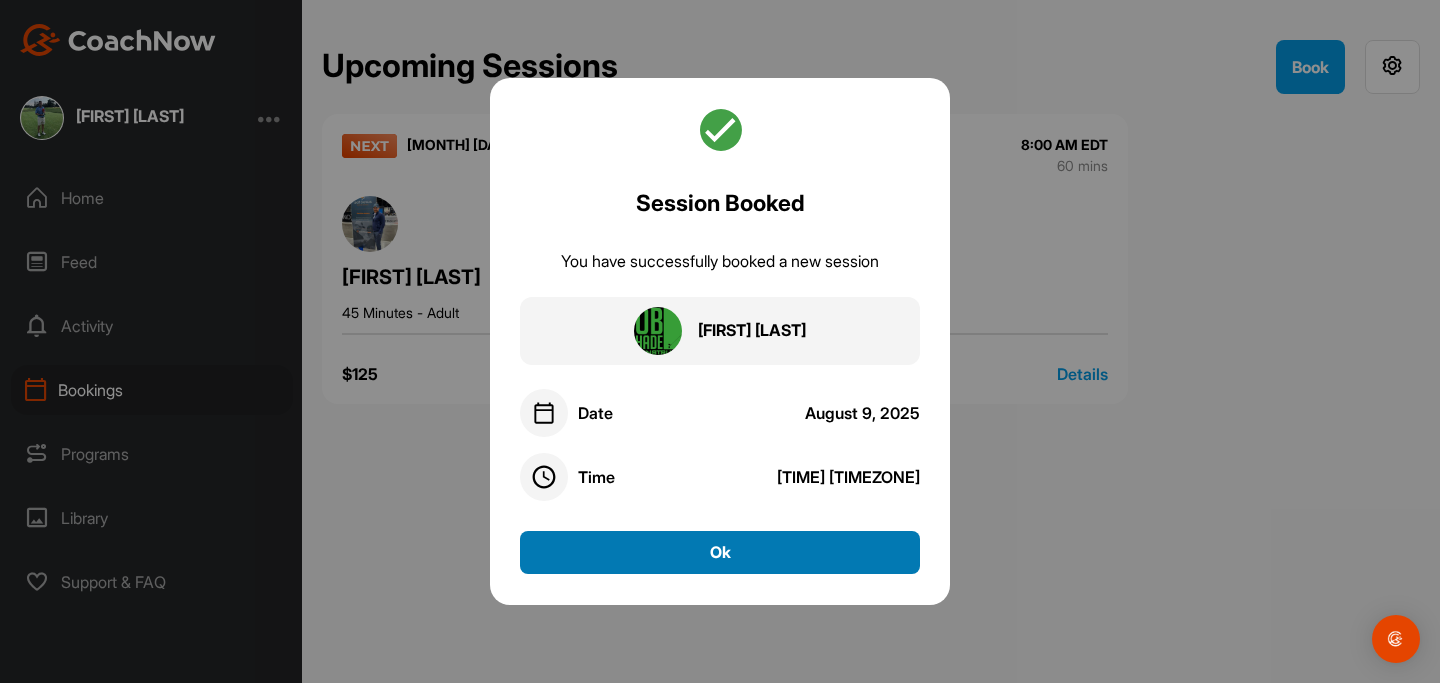 click on "Ok" at bounding box center [720, 552] 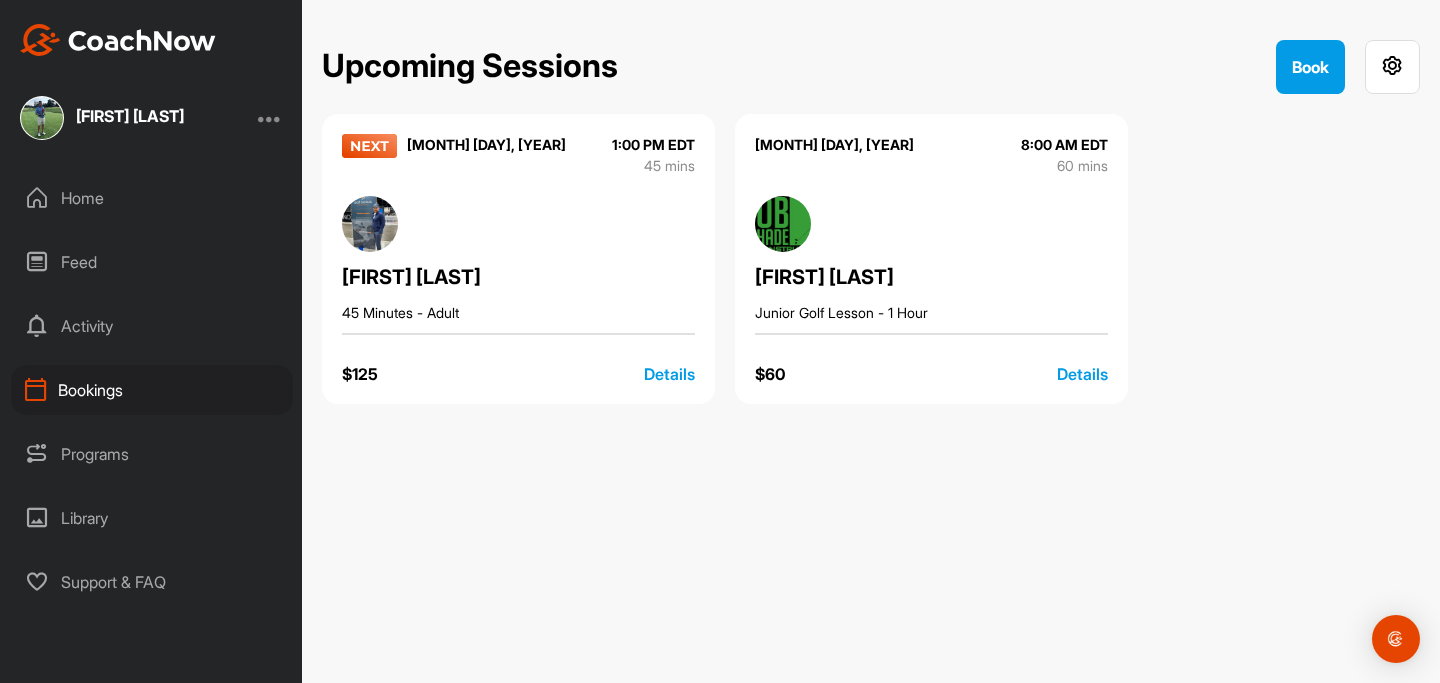 click on "Details" at bounding box center [1082, 374] 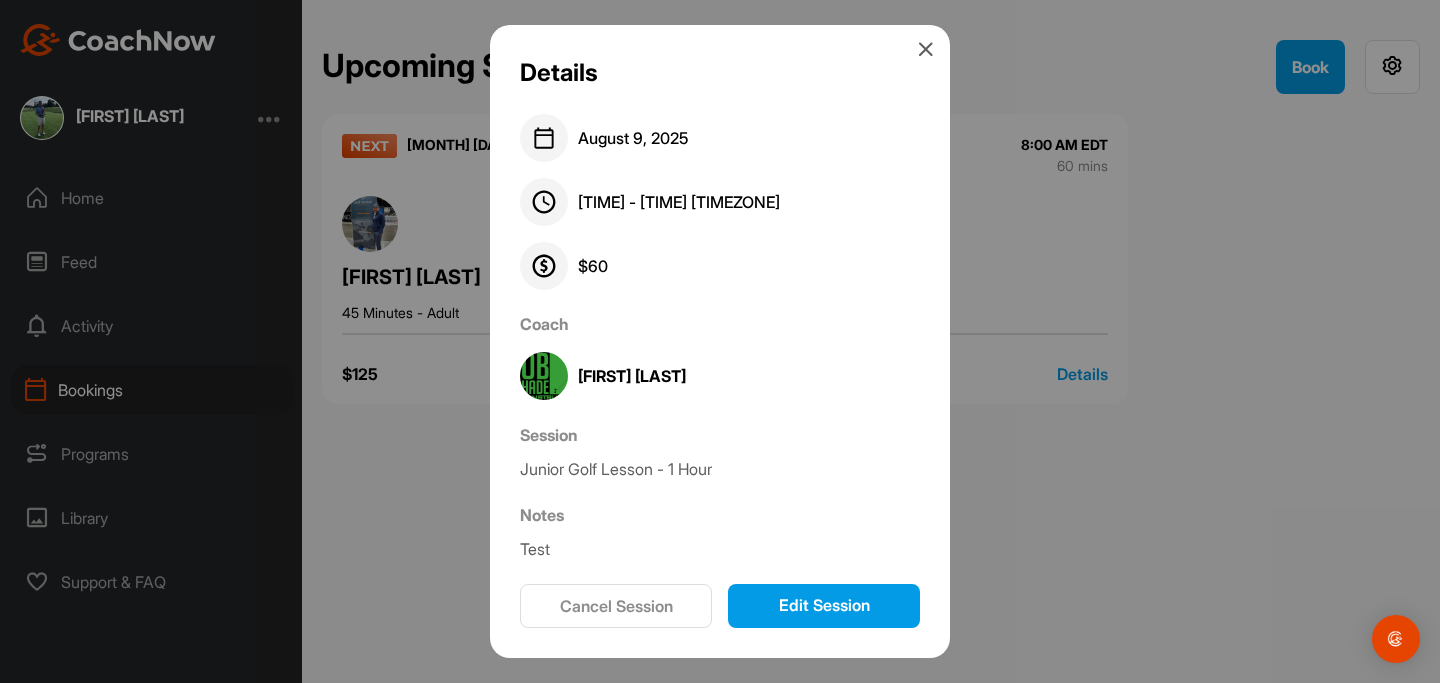 click at bounding box center [926, 49] 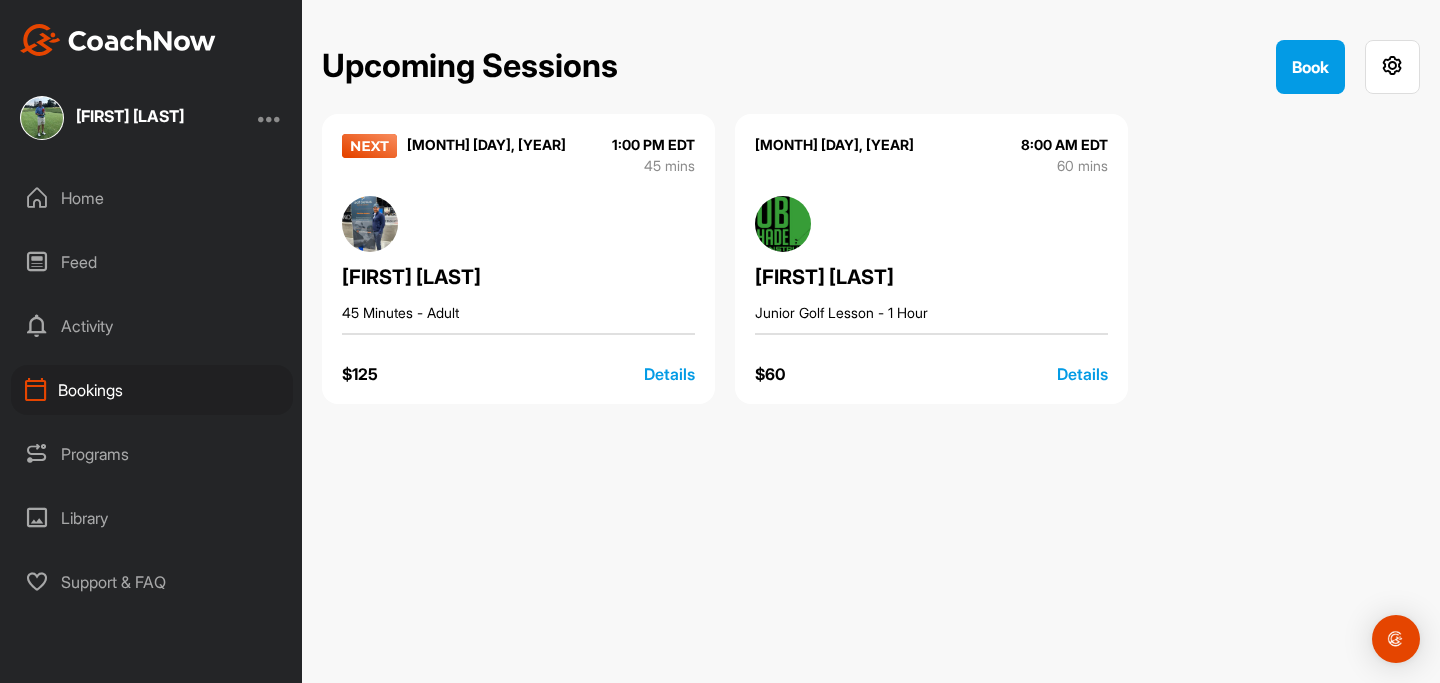 click on "Details" at bounding box center (1082, 374) 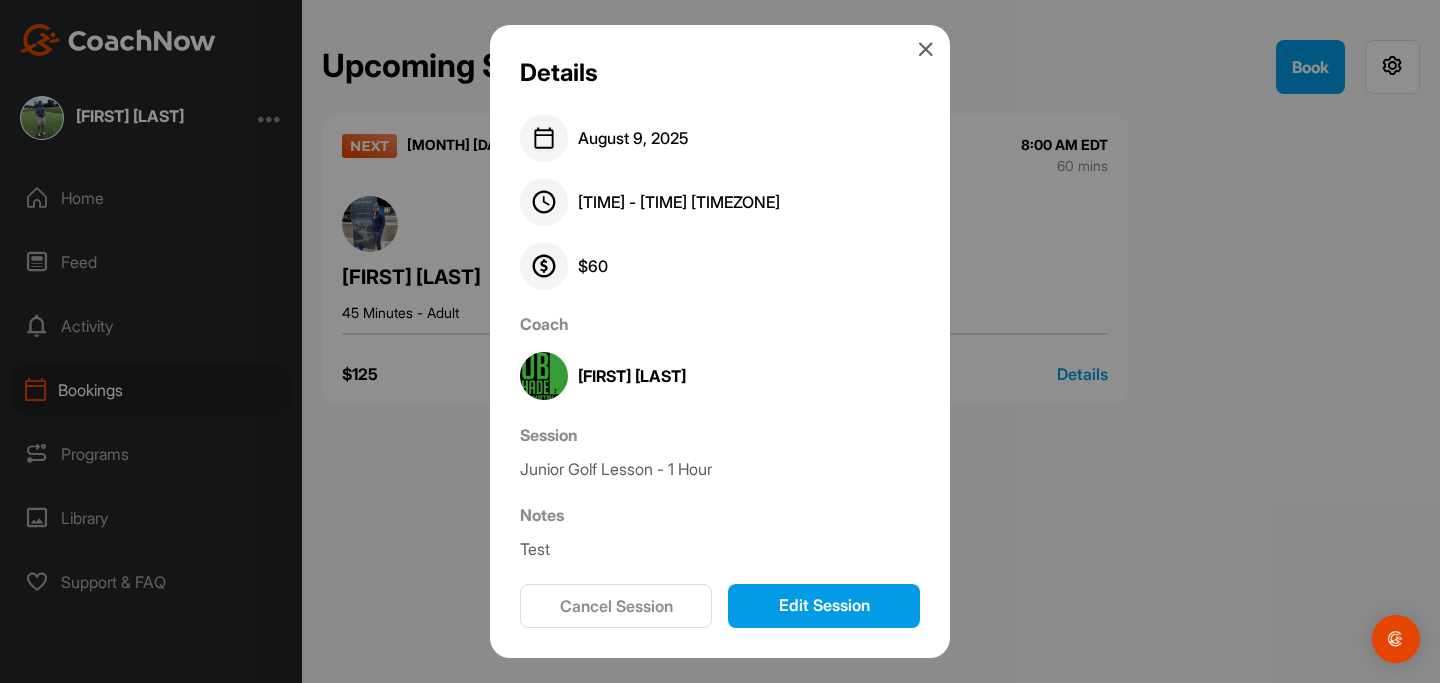 click at bounding box center [926, 49] 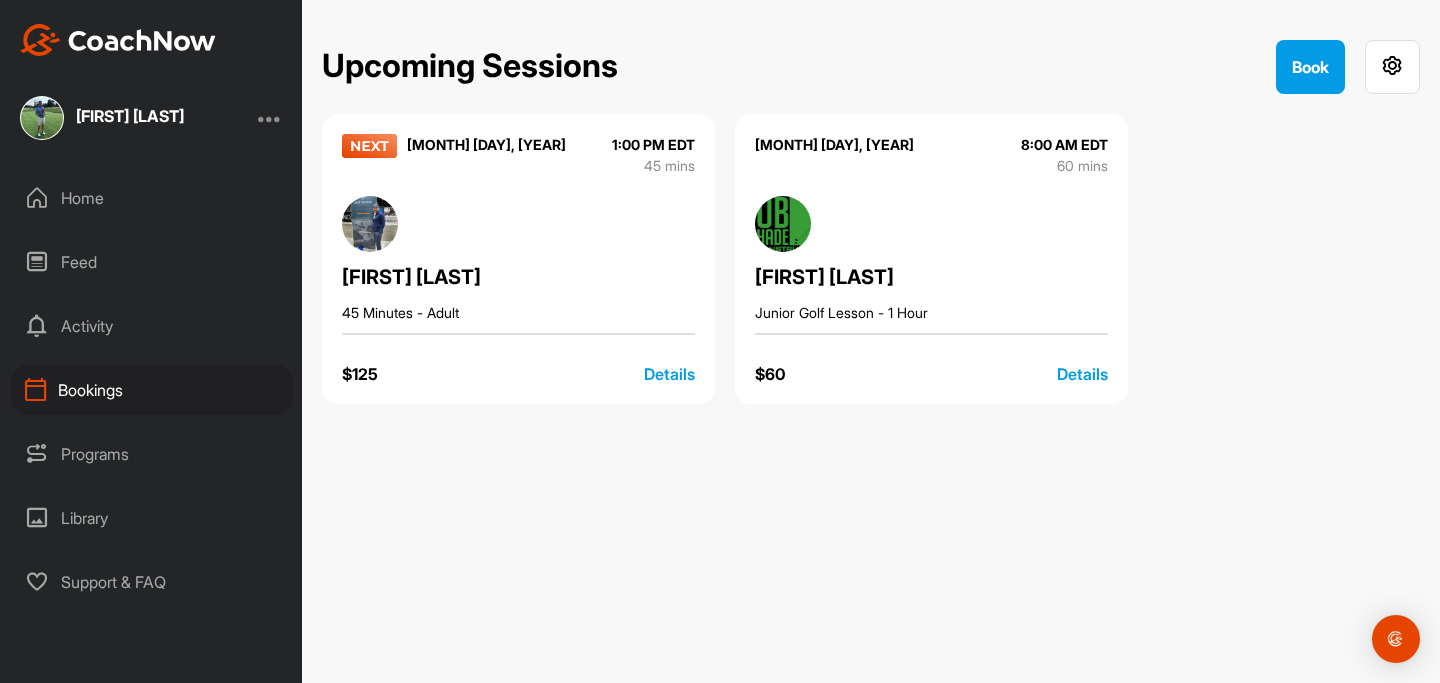 click on "Home" at bounding box center [152, 198] 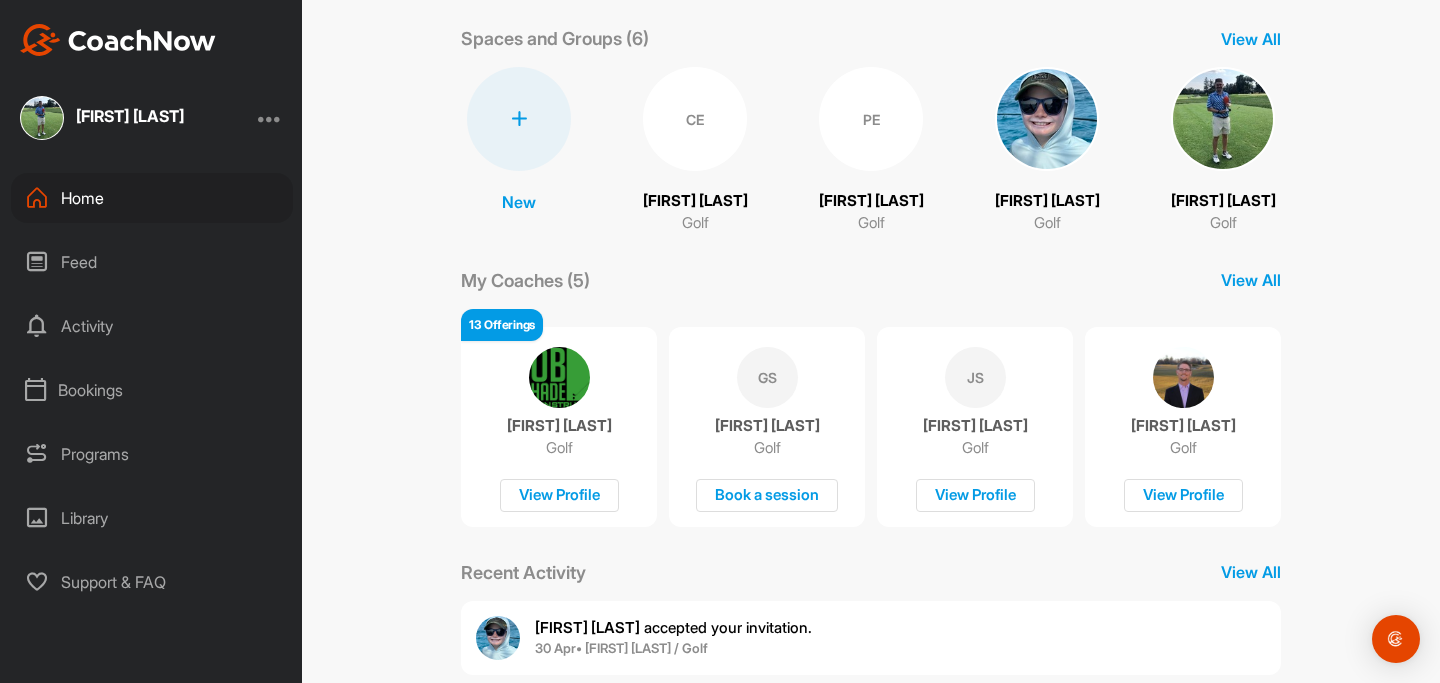 scroll, scrollTop: 101, scrollLeft: 0, axis: vertical 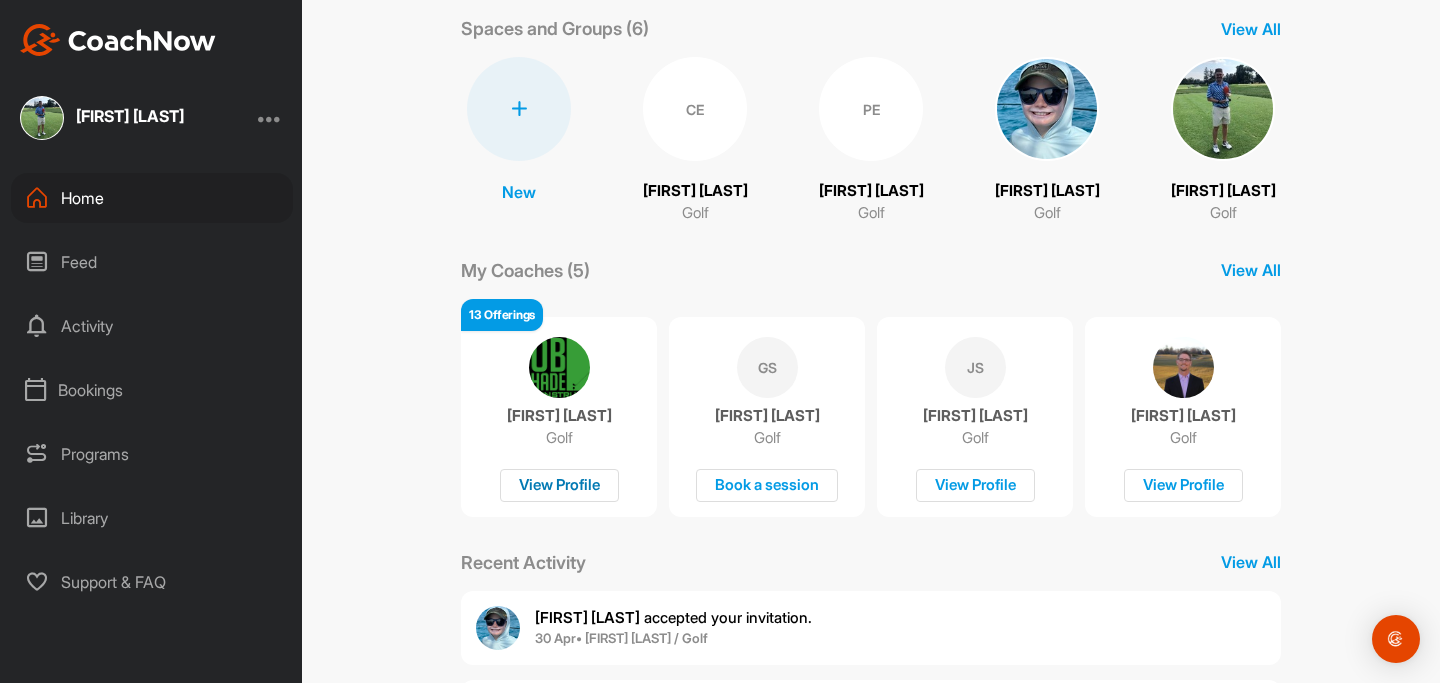 click on "View Profile" at bounding box center (559, 485) 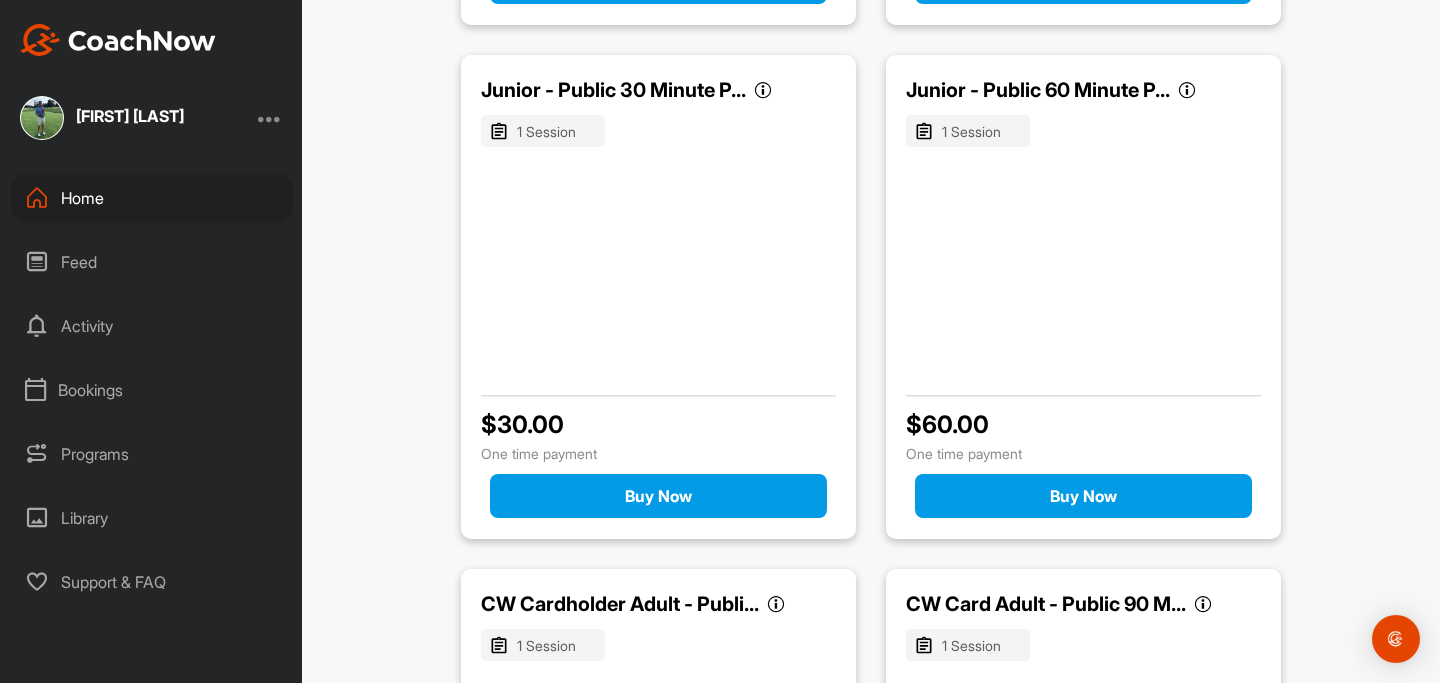 scroll, scrollTop: 1448, scrollLeft: 0, axis: vertical 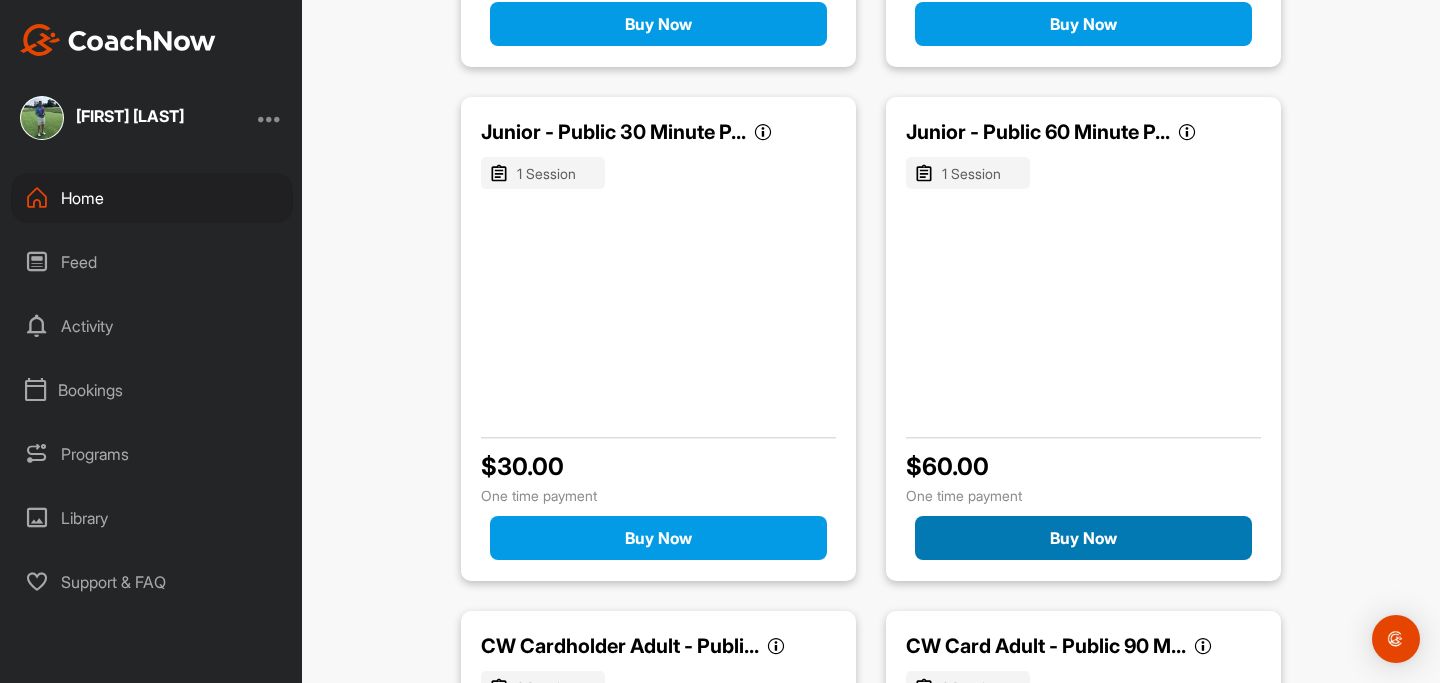 click on "Buy Now" at bounding box center [1083, 538] 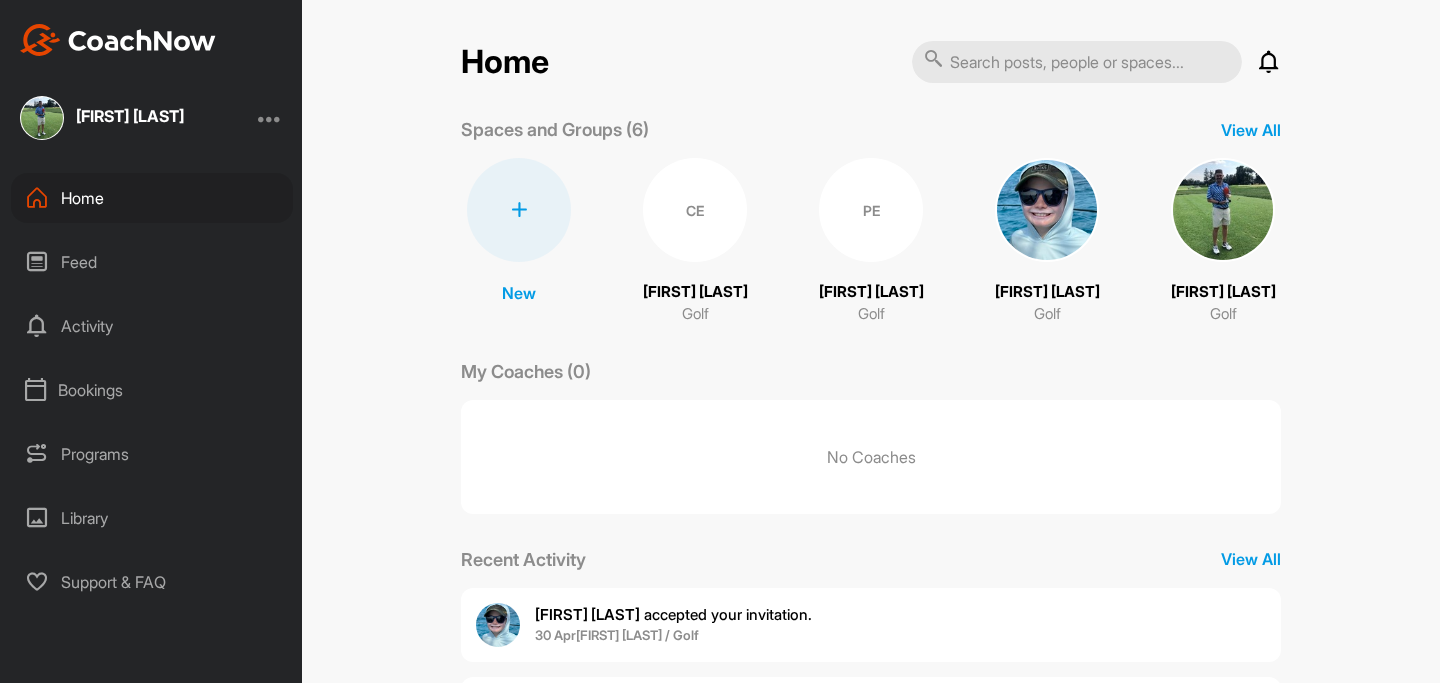 scroll, scrollTop: 0, scrollLeft: 0, axis: both 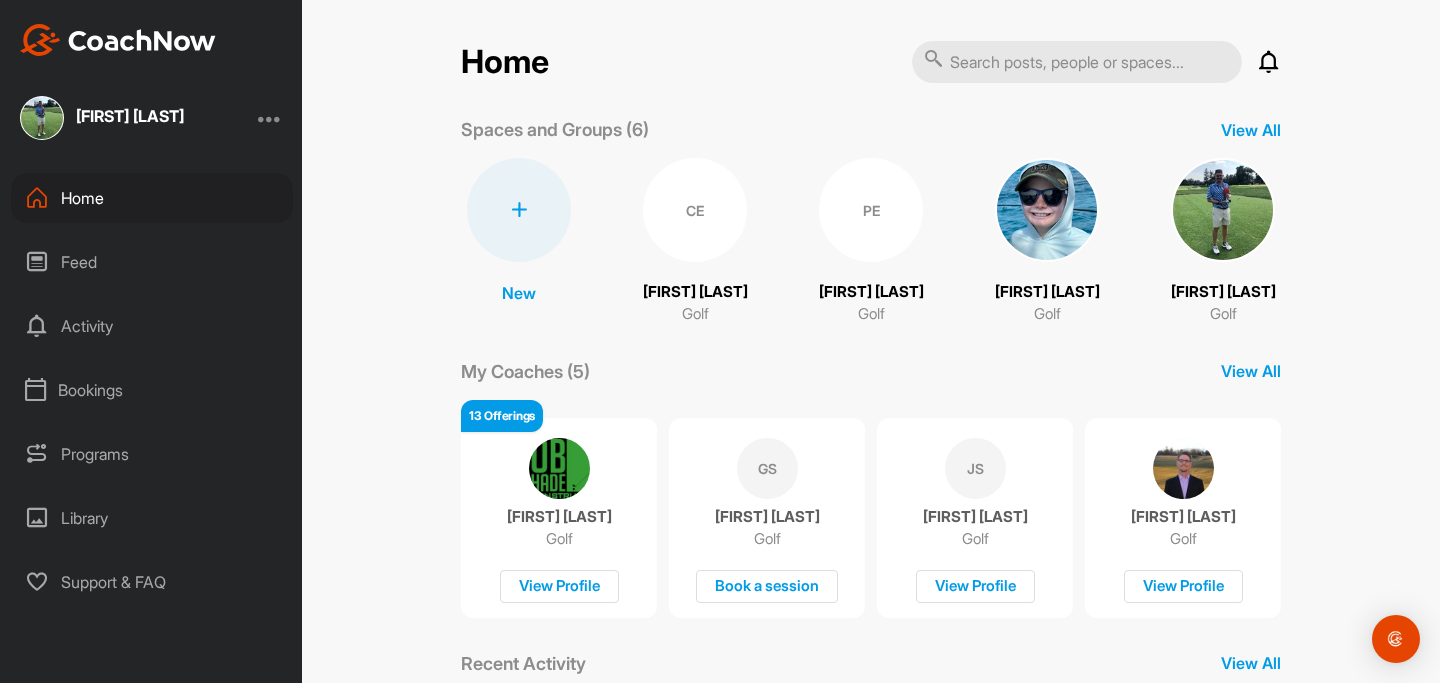 click on "Bookings" at bounding box center [152, 390] 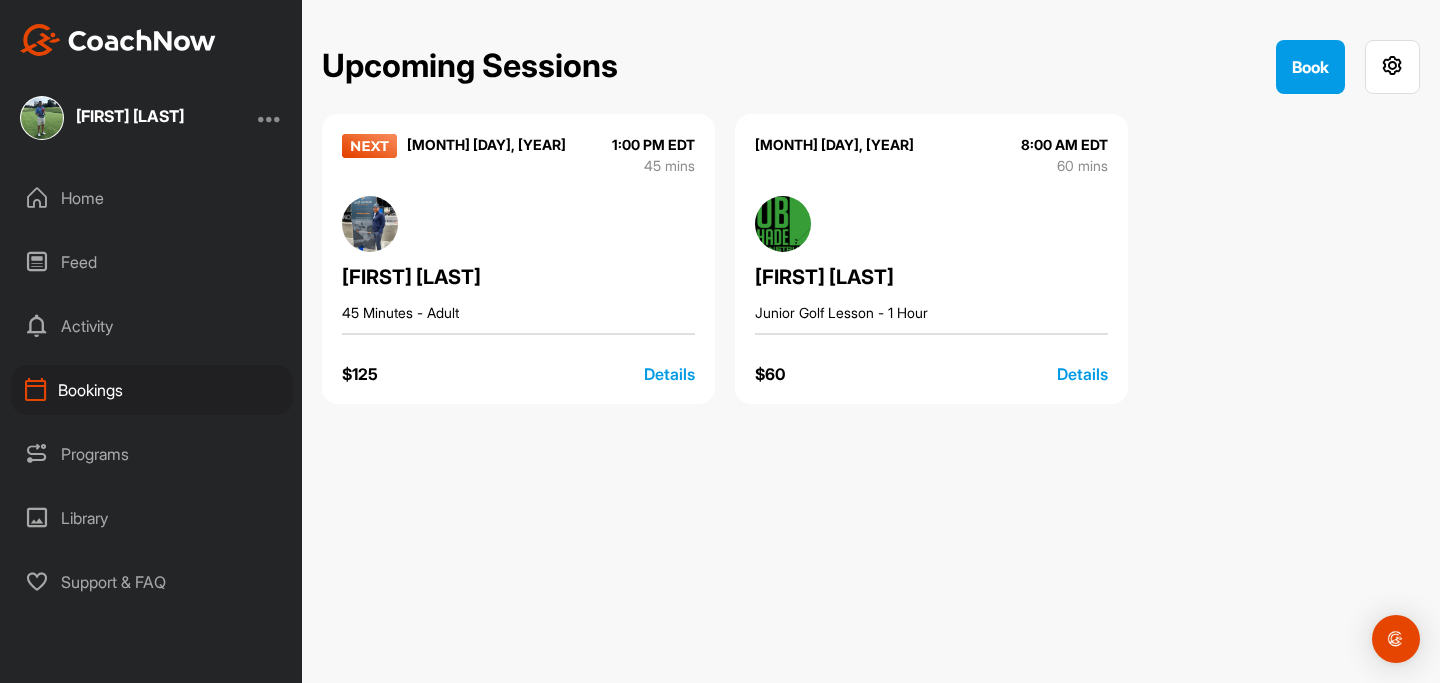 click on "Details" at bounding box center (1082, 374) 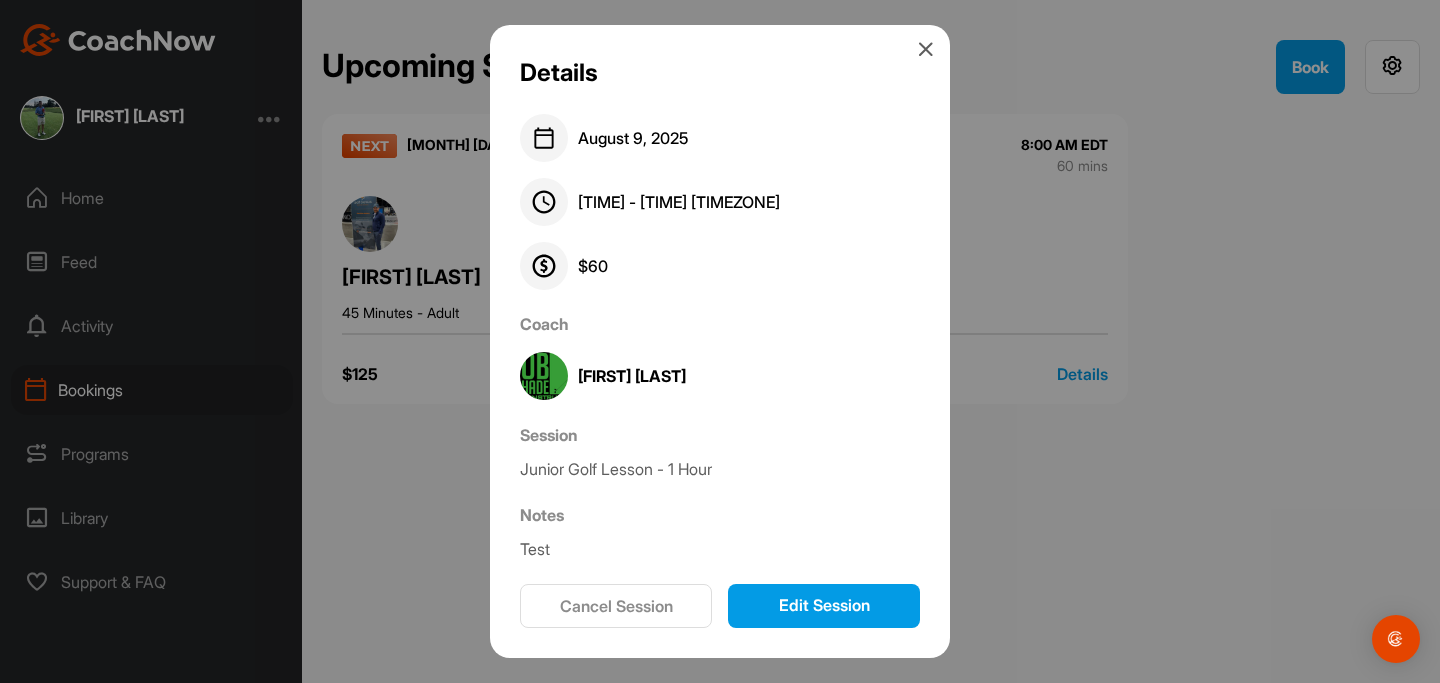 click on "Cancel Session" at bounding box center (616, 606) 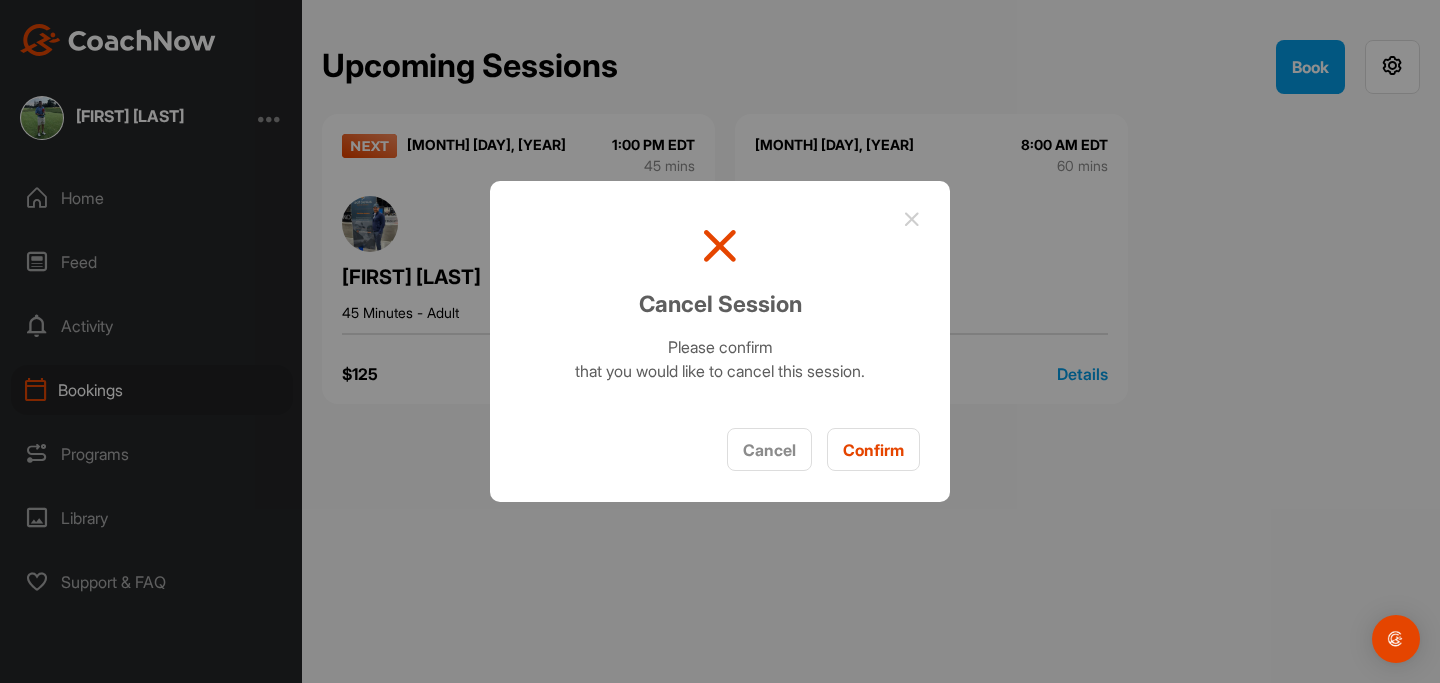 click on "Confirm" at bounding box center [873, 449] 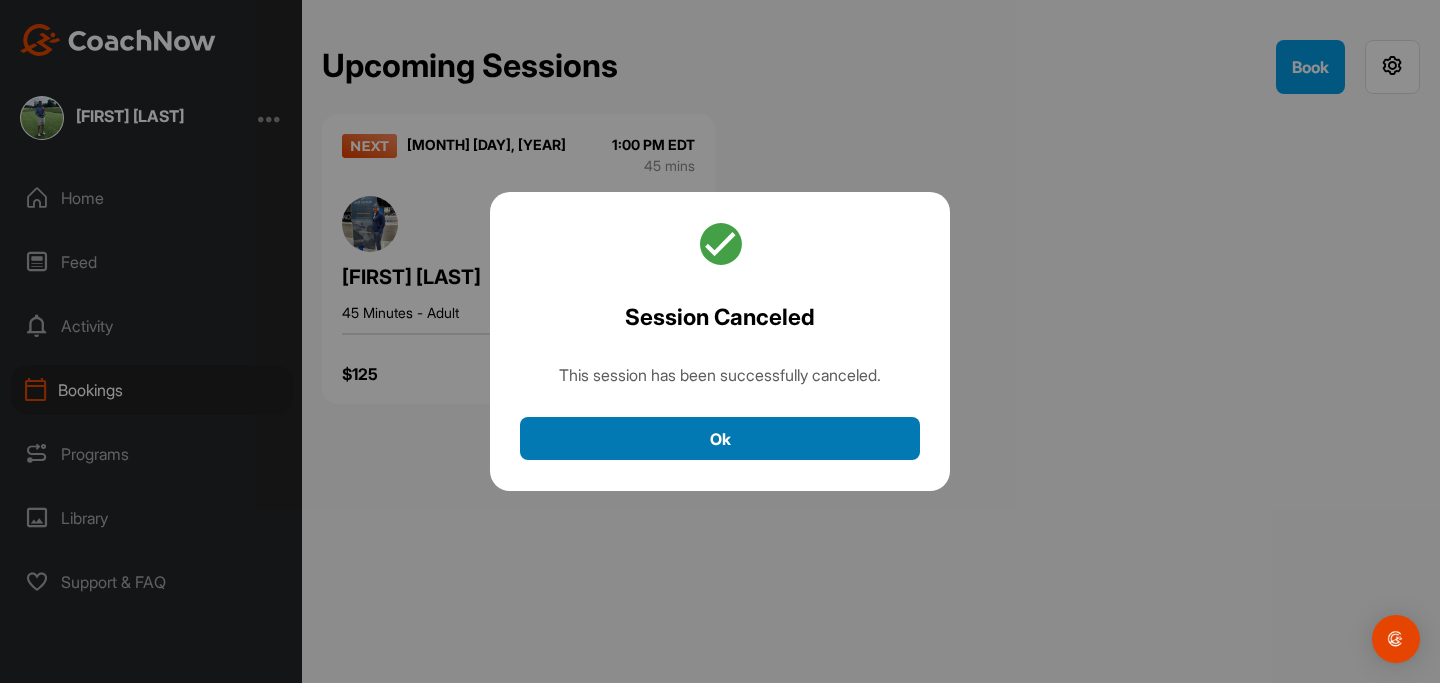 click on "Ok" at bounding box center [720, 438] 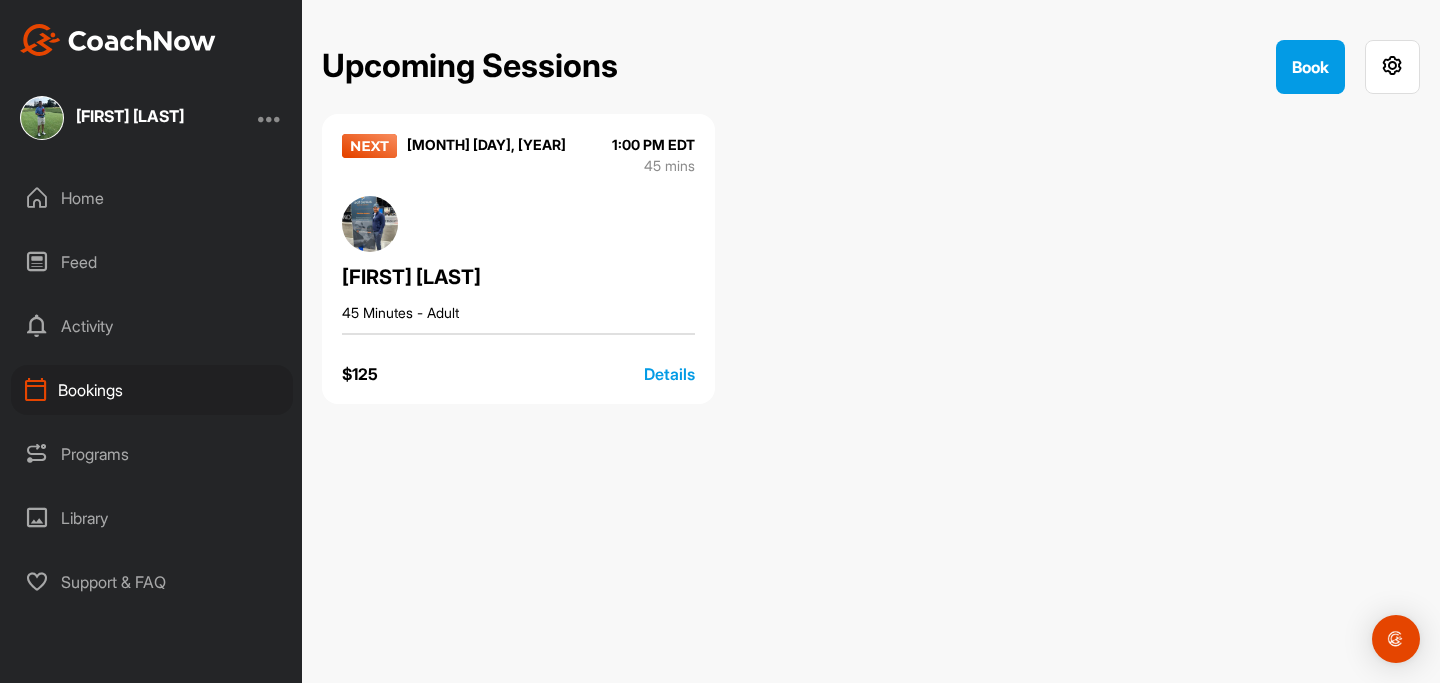 click on "Home" at bounding box center (152, 198) 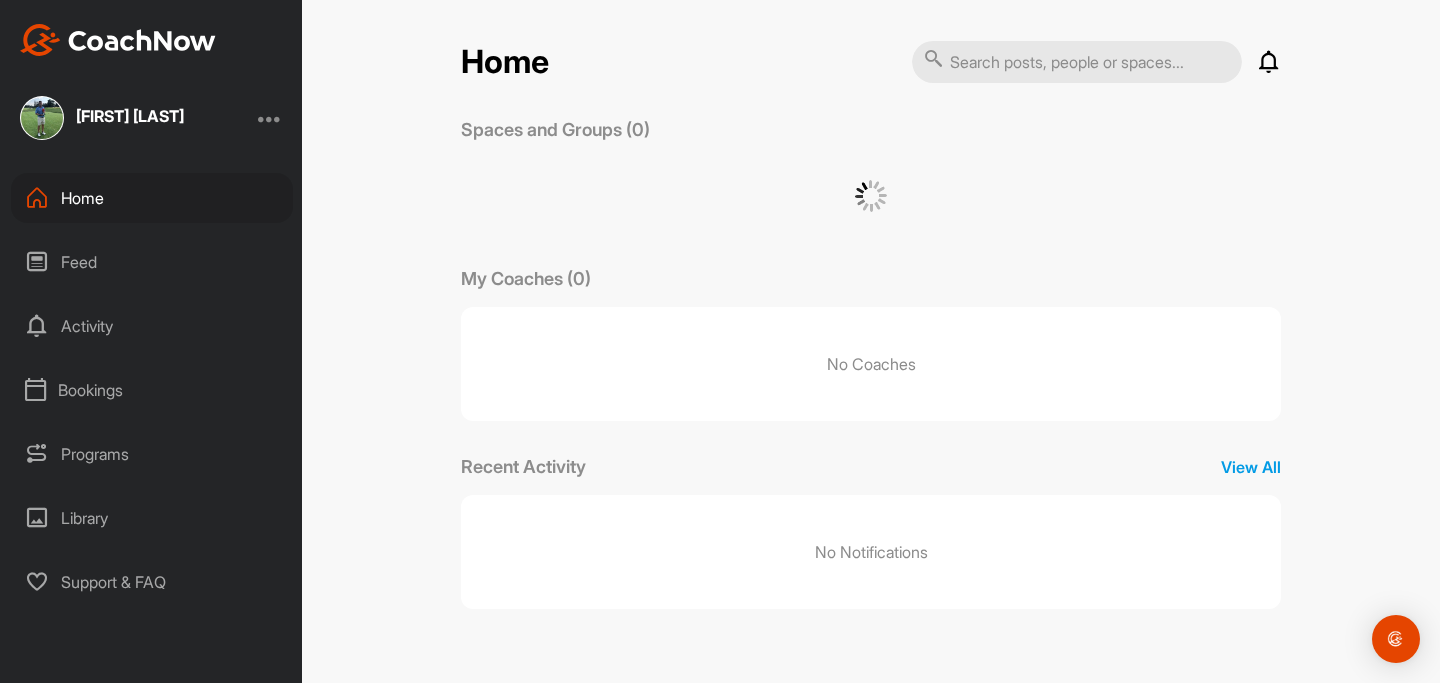 scroll, scrollTop: 0, scrollLeft: 0, axis: both 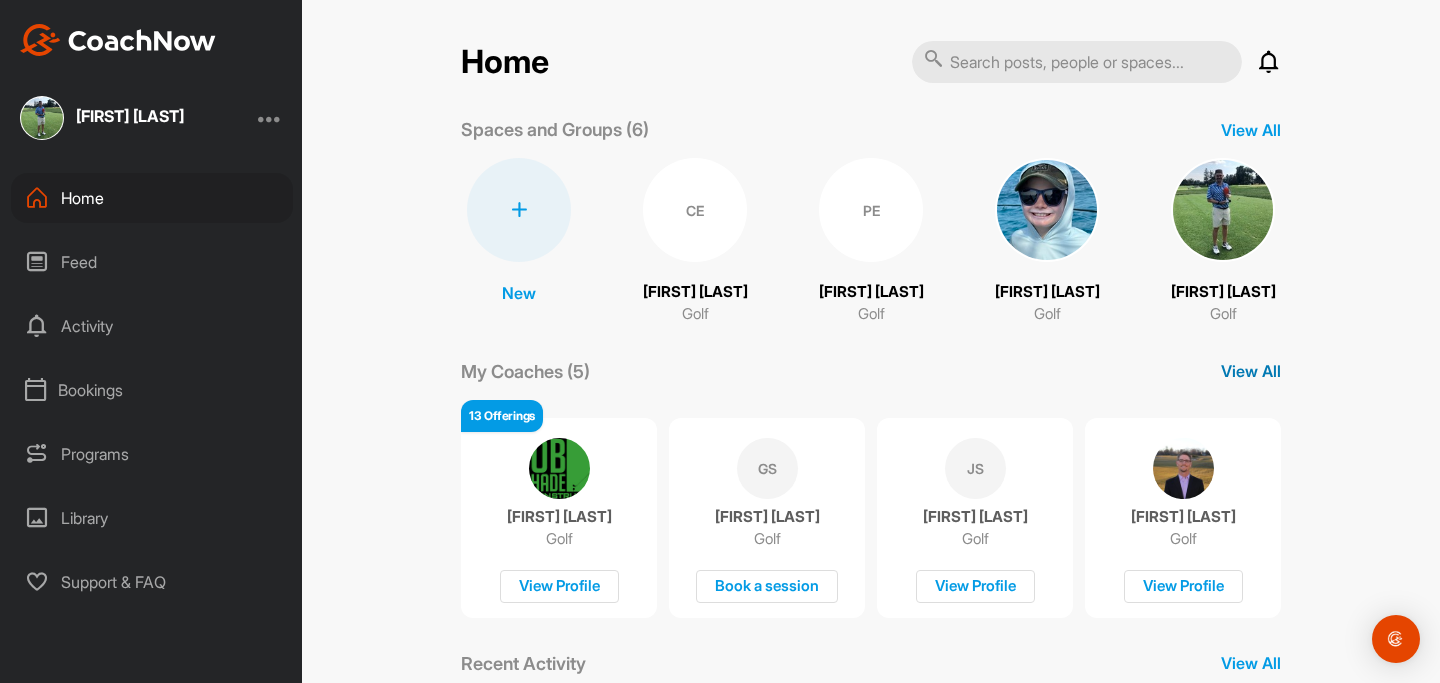 click on "View All" at bounding box center (1251, 371) 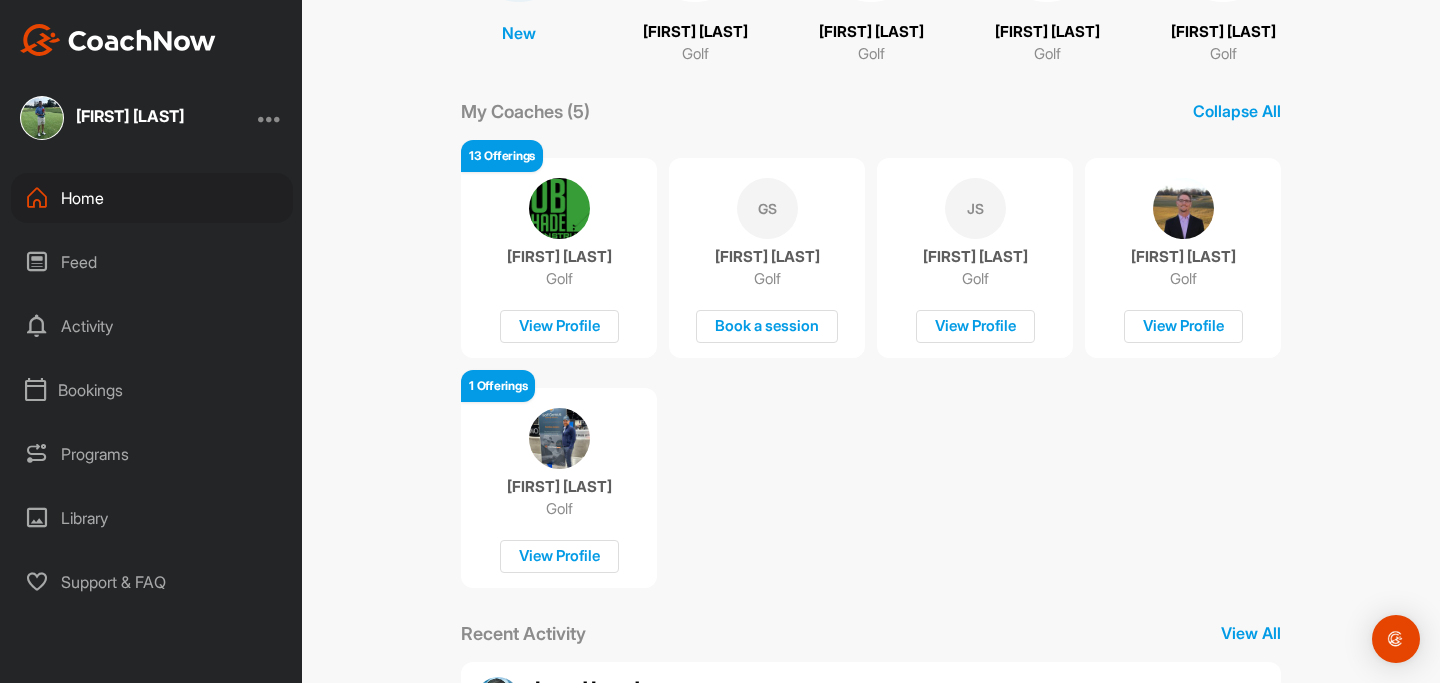 scroll, scrollTop: 228, scrollLeft: 0, axis: vertical 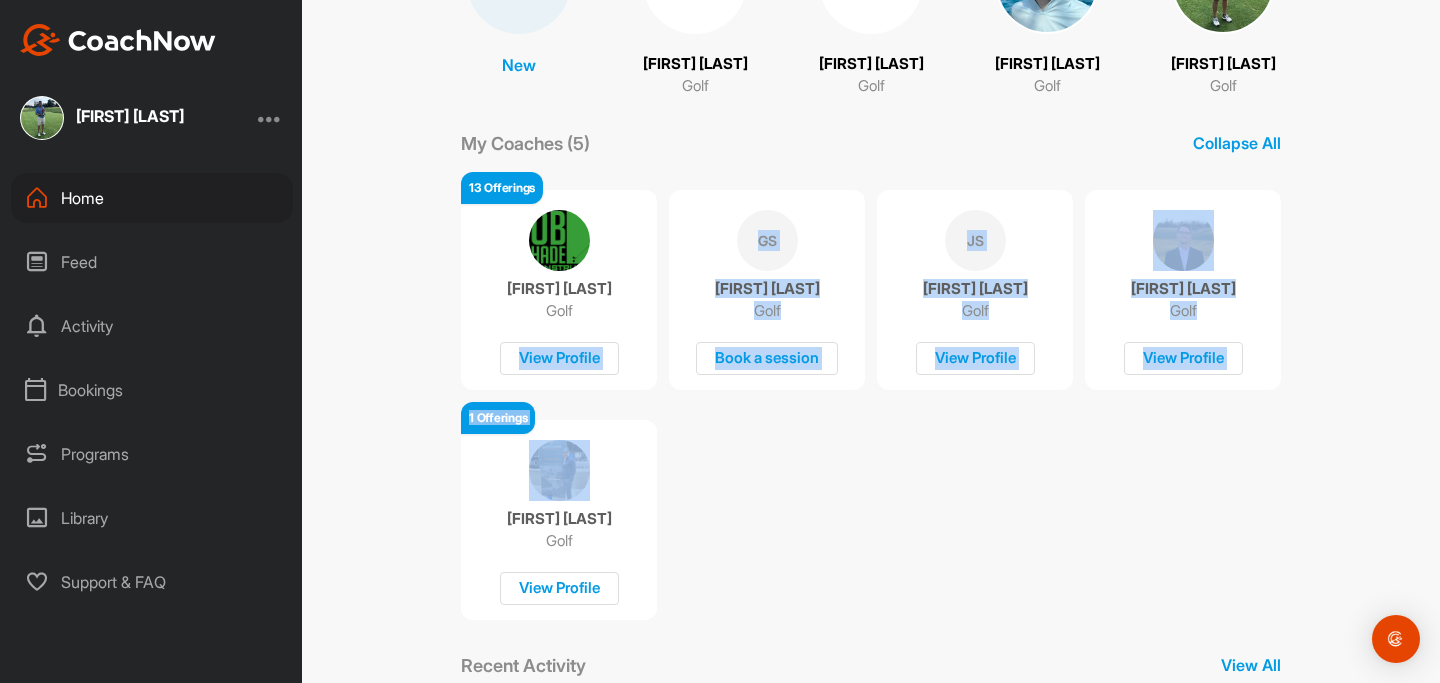drag, startPoint x: 610, startPoint y: 438, endPoint x: 598, endPoint y: 336, distance: 102.70345 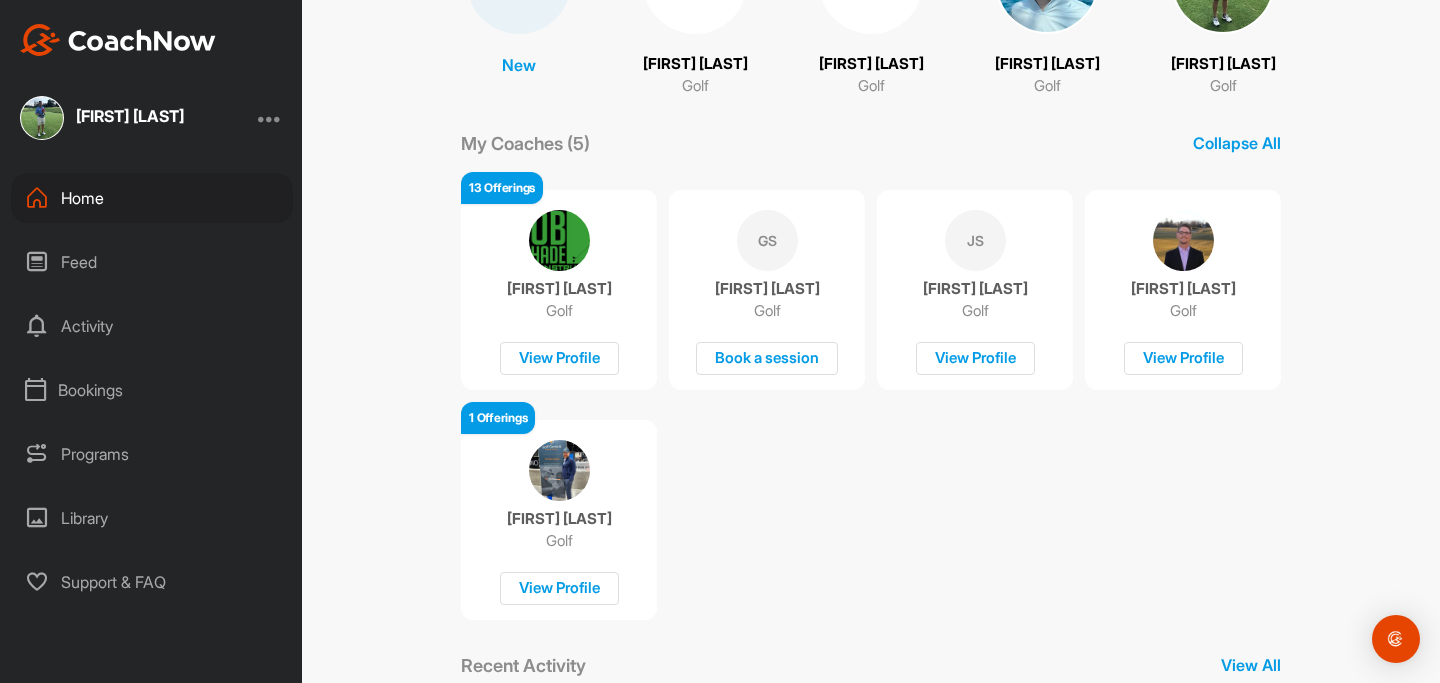 scroll, scrollTop: 246, scrollLeft: 0, axis: vertical 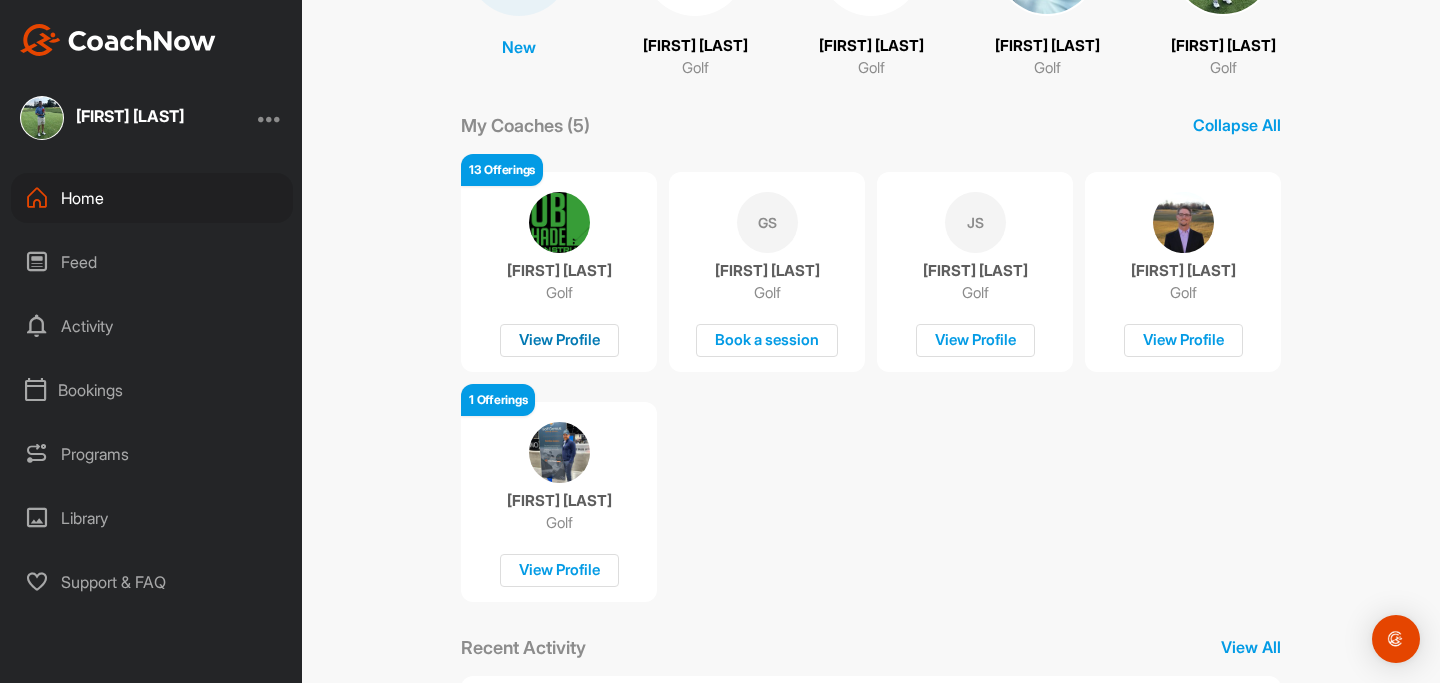 click on "View Profile" at bounding box center (559, 340) 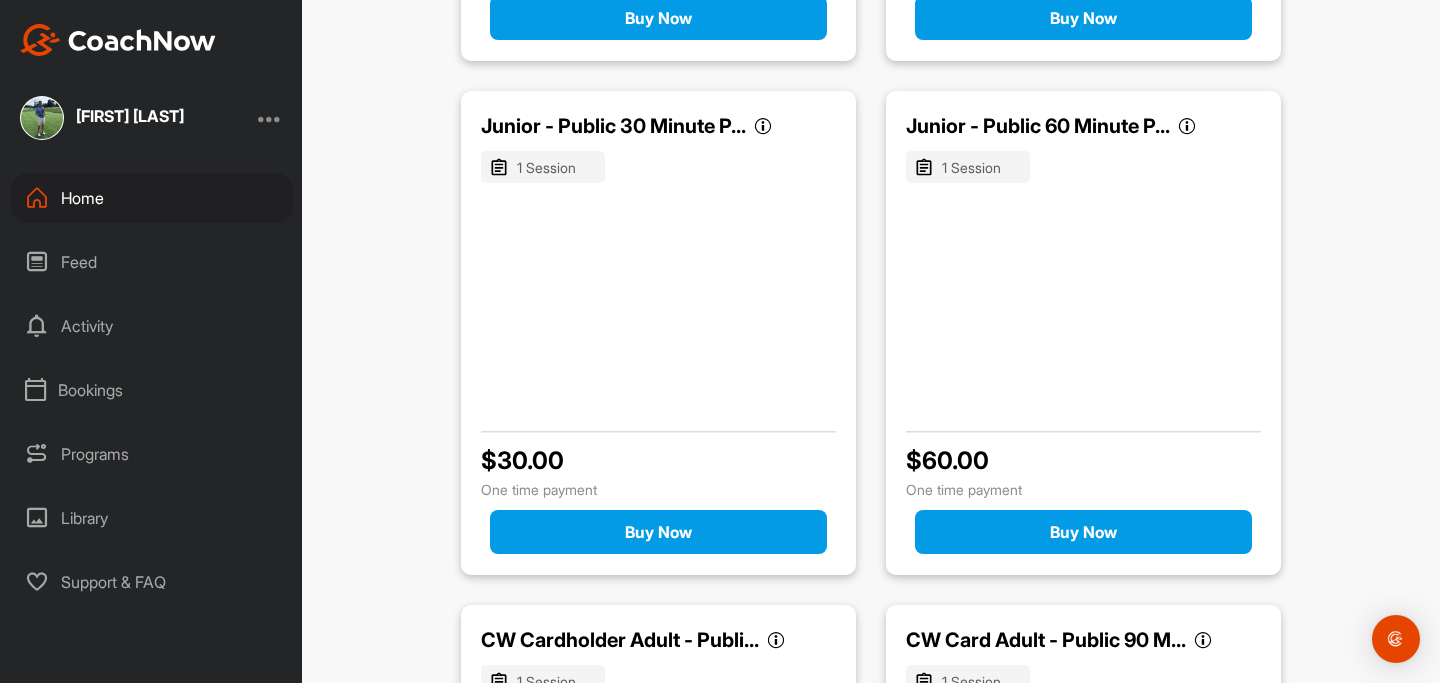 scroll, scrollTop: 1472, scrollLeft: 0, axis: vertical 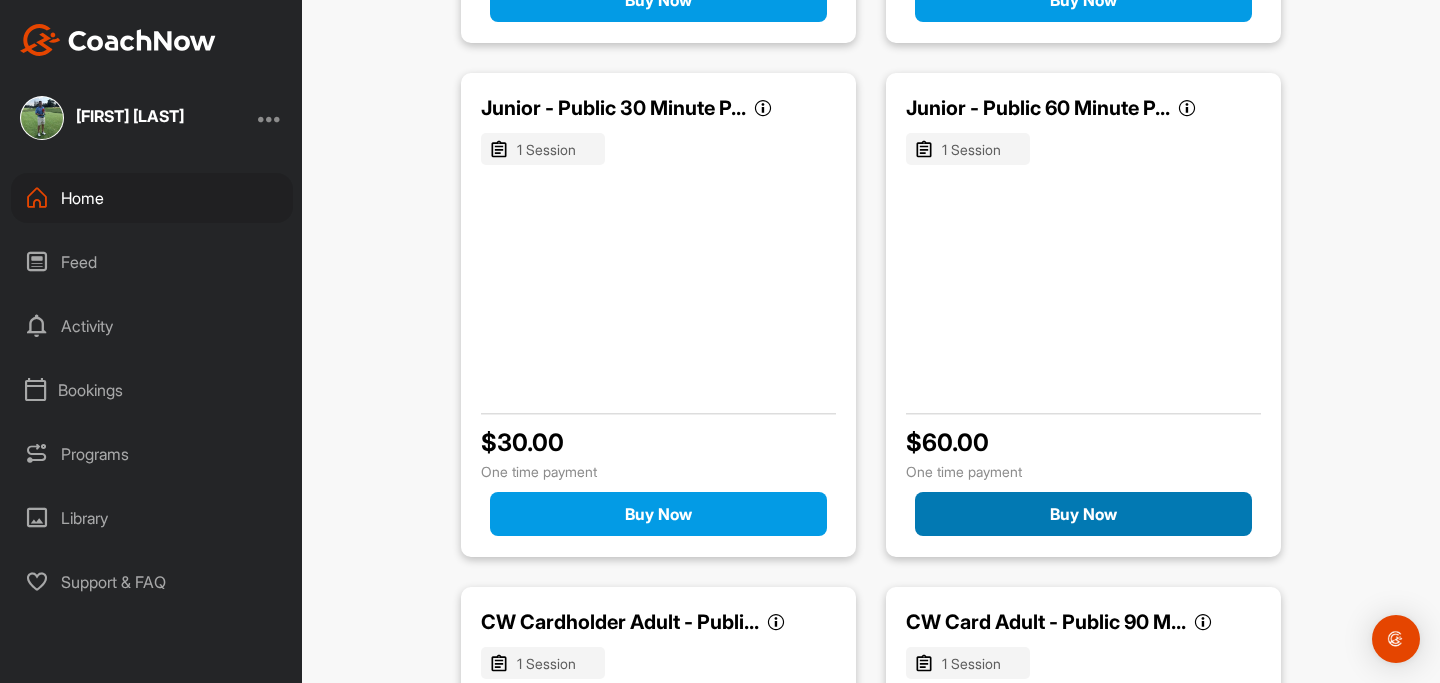click on "Buy Now" at bounding box center (1083, 514) 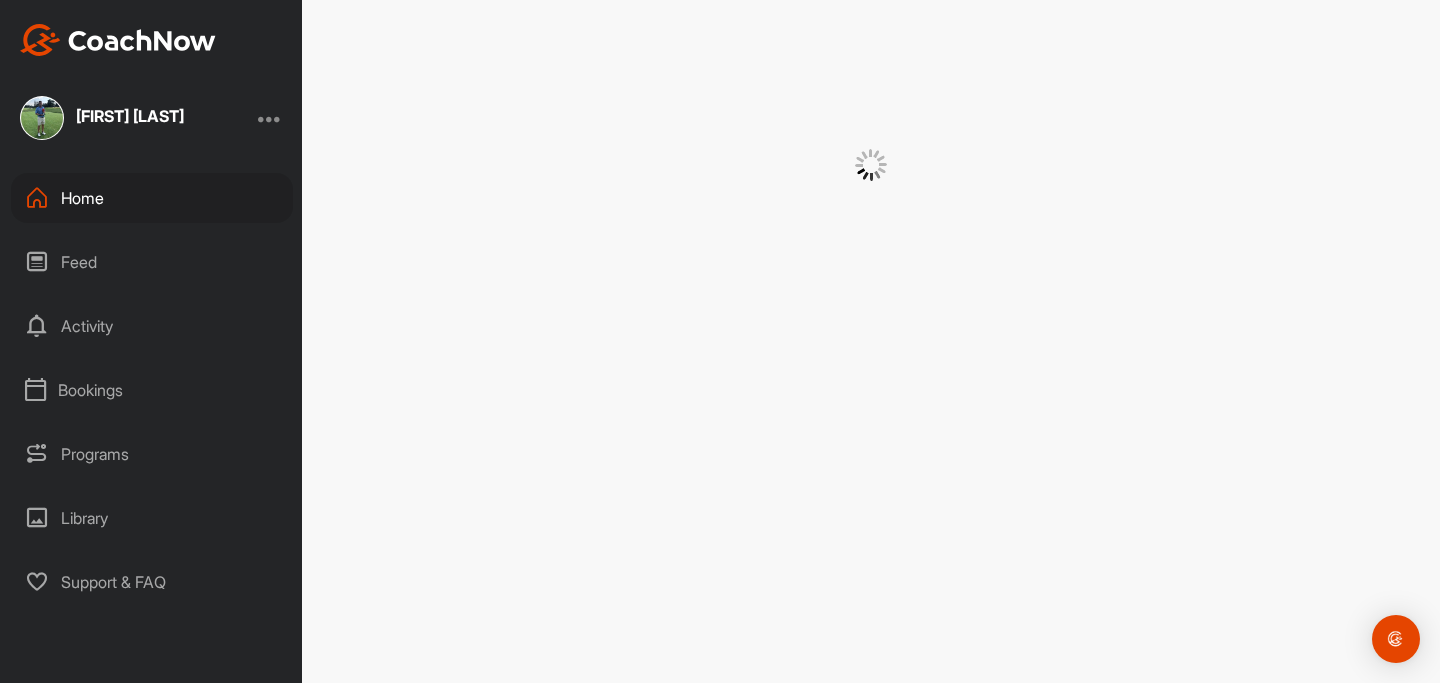 scroll, scrollTop: 0, scrollLeft: 0, axis: both 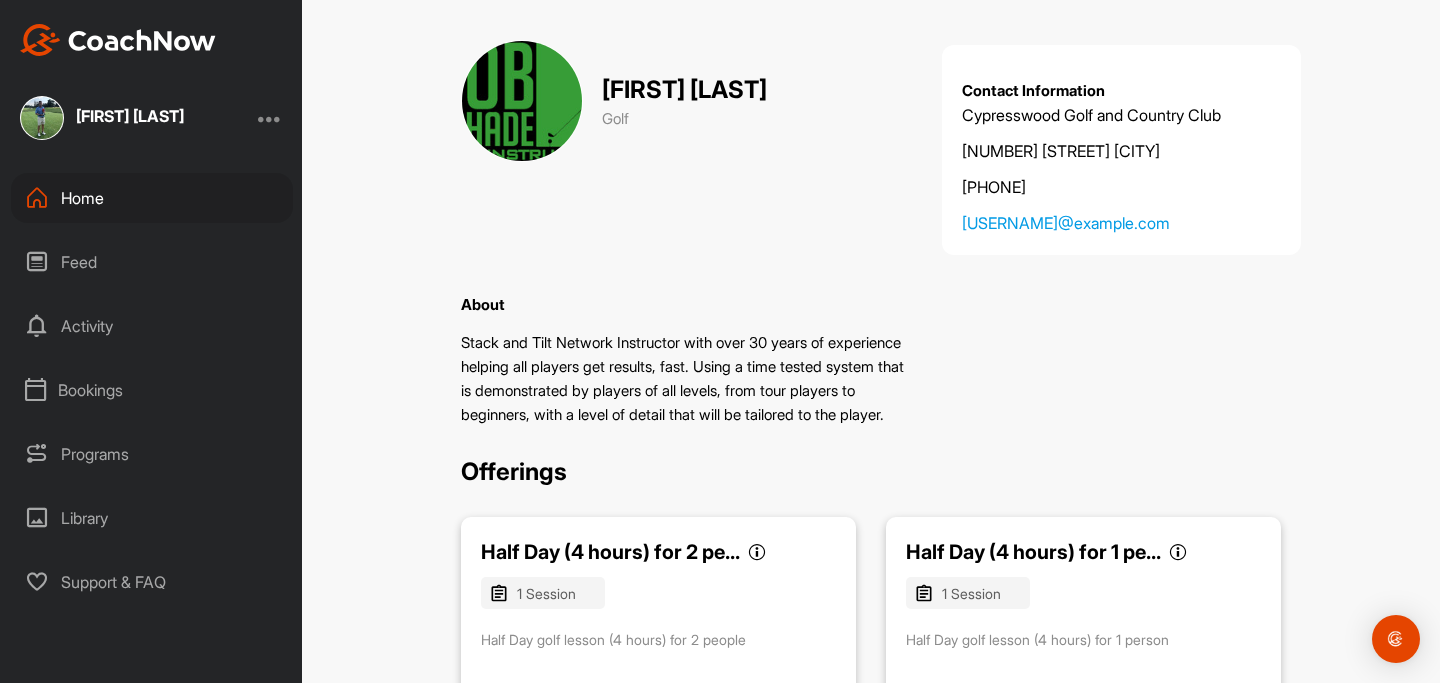 click on "Home" at bounding box center [152, 198] 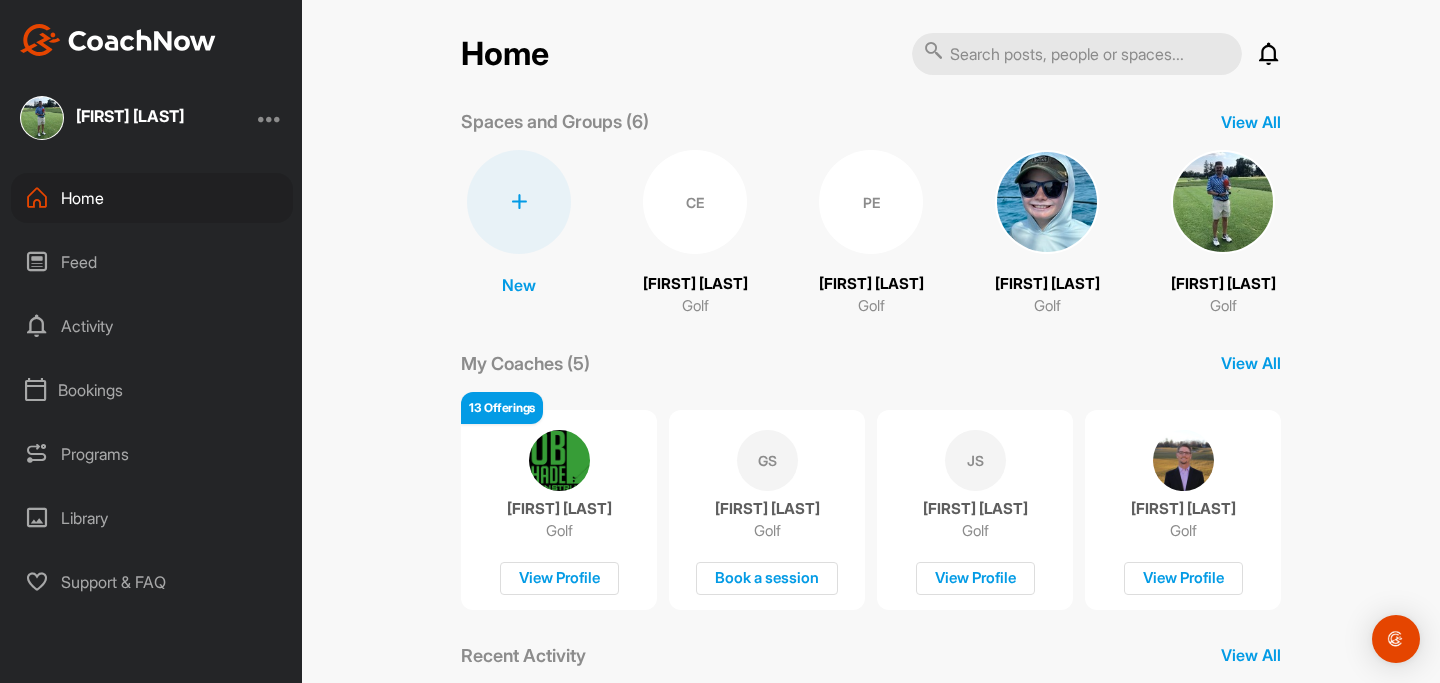 scroll, scrollTop: 0, scrollLeft: 0, axis: both 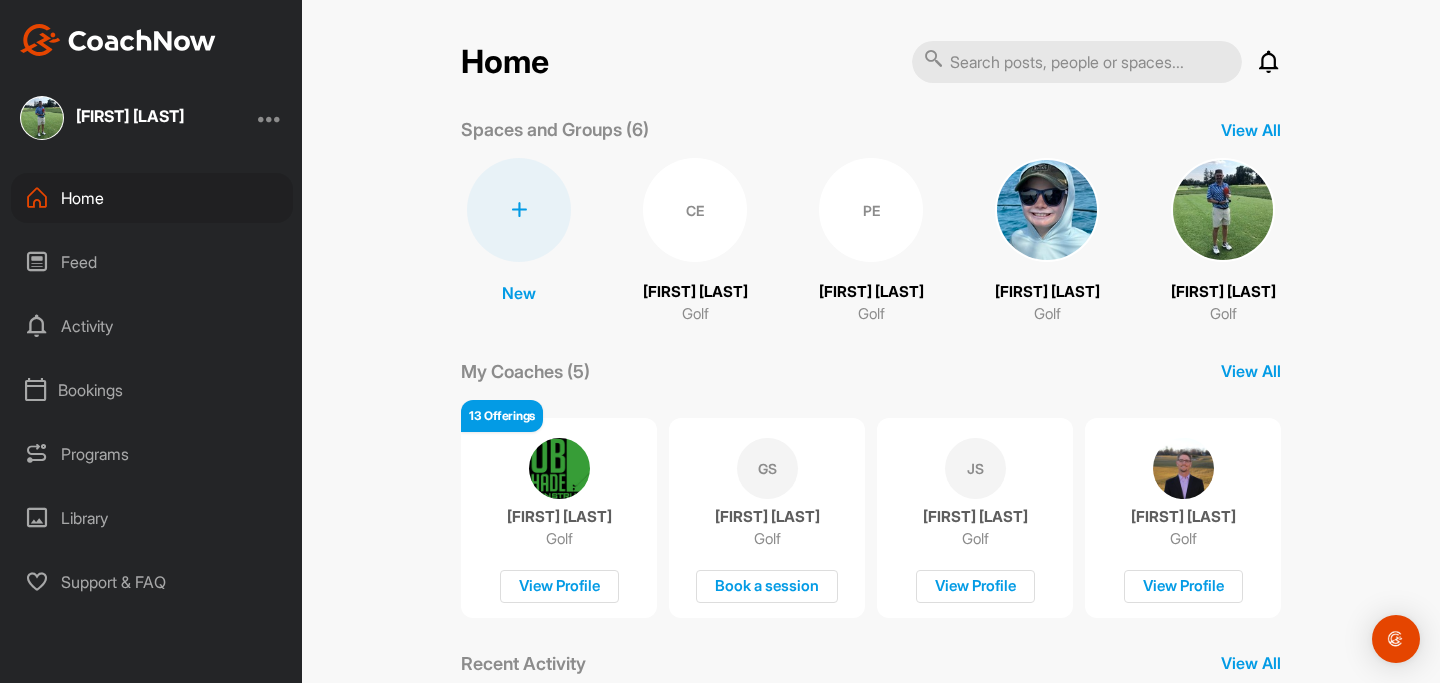 click at bounding box center (270, 118) 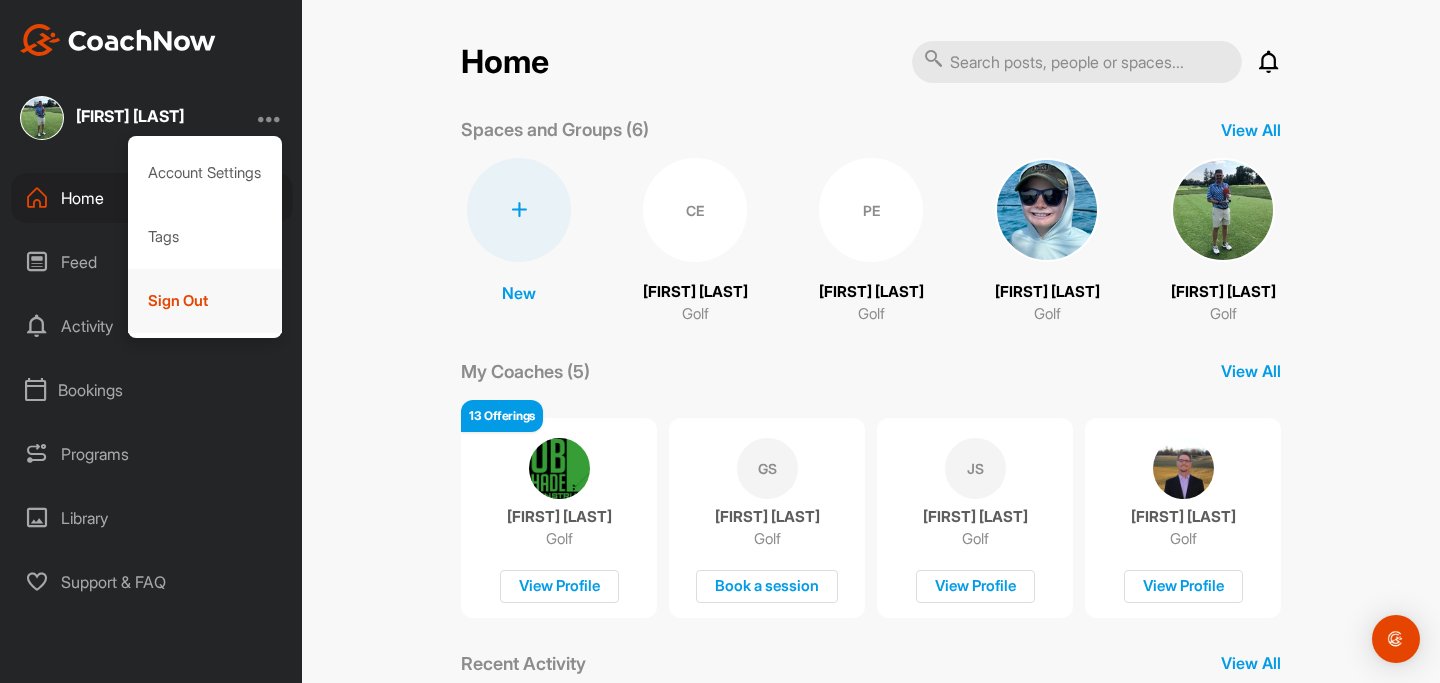 click on "Sign Out" at bounding box center [205, 301] 